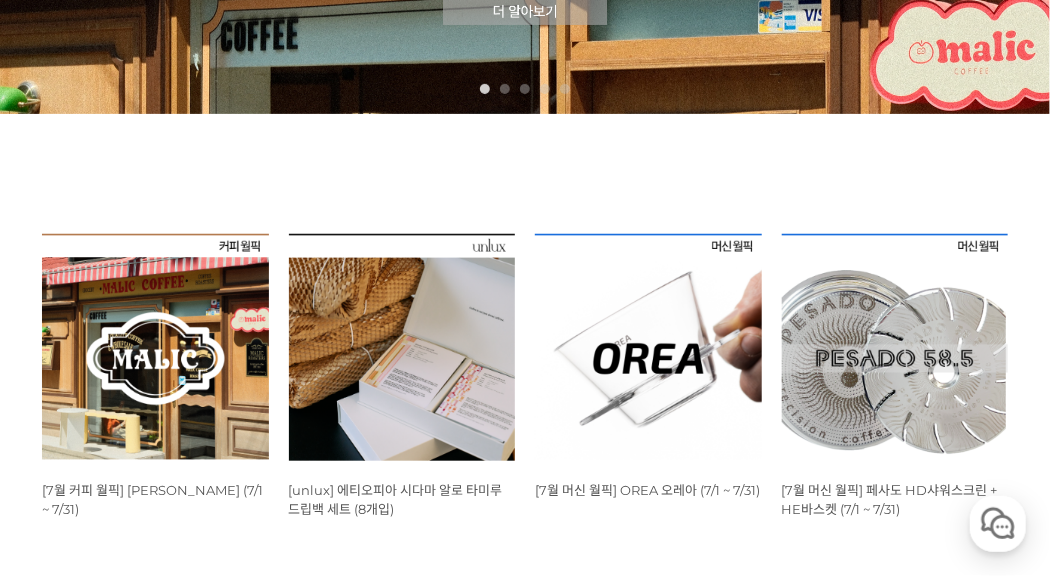 scroll, scrollTop: 432, scrollLeft: 0, axis: vertical 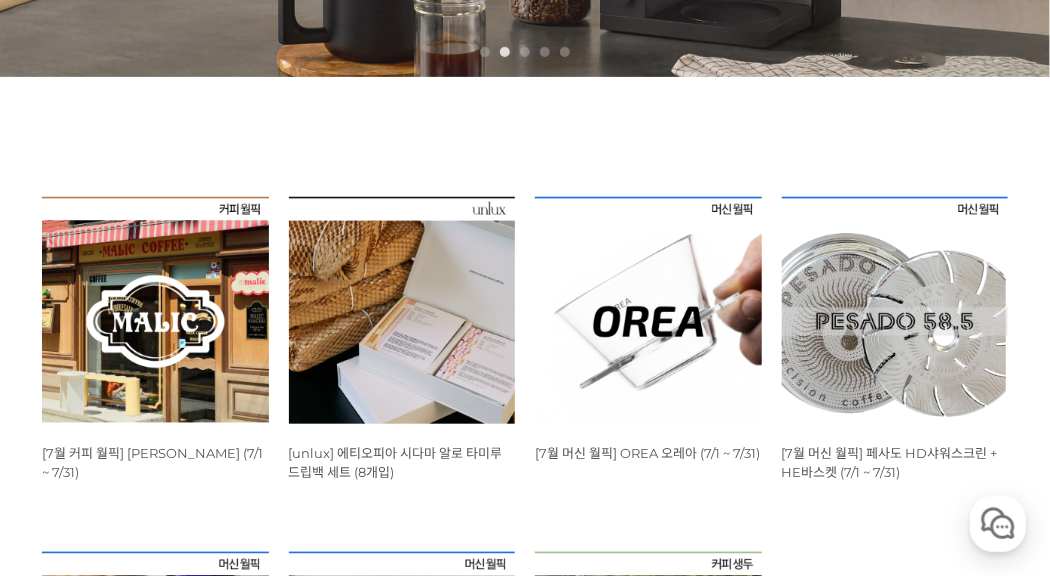 click at bounding box center (155, 310) 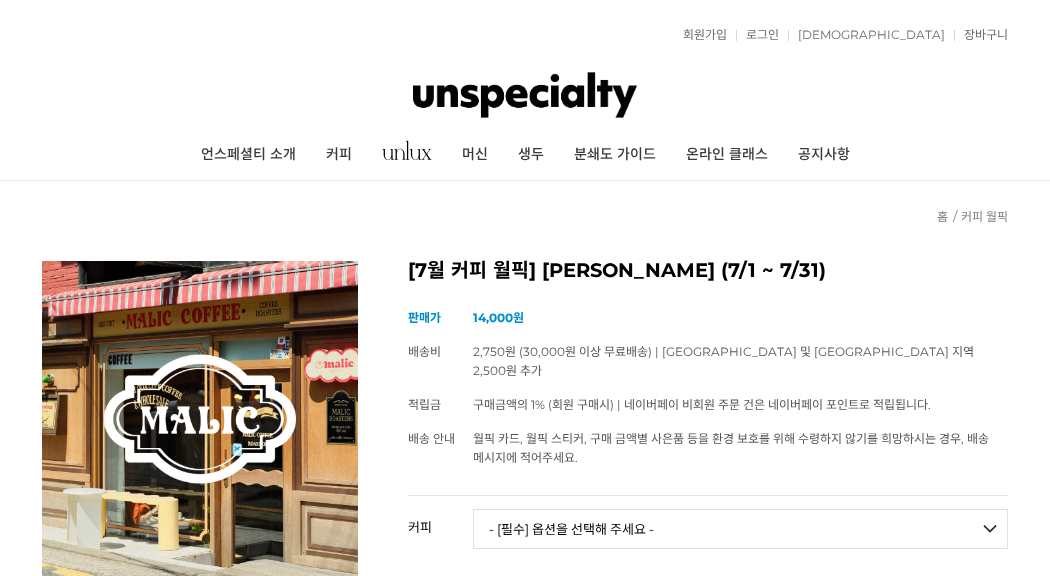scroll, scrollTop: 0, scrollLeft: 0, axis: both 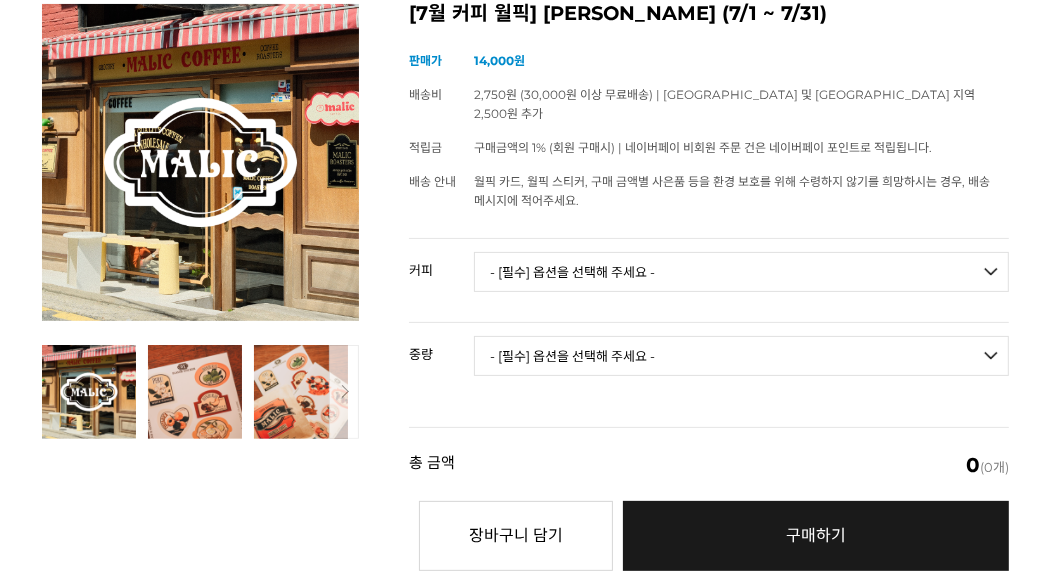 click on "커피
- [필수] 옵션을 선택해 주세요 - ------------------- 언스페셜티 분쇄도 가이드 종이(주문 1개당 최대 1개 제공) 그레이프 쥬스 (언스페셜티 블렌드) 애플 쥬스 (언스페셜티 블렌드) 허니 자몽 쥬스 (언스페셜티 블렌드) [기획상품] 2024 Best of Panama 3종 10g 레시피팩 프루티 블렌드 마일드 블렌드 모닝 블렌드 #1 탄자니아 아카시아 힐스 게이샤 AA 풀리 워시드 [품절] #2 콜롬비아 포파얀 슈가케인 디카페인 #3 에티오피아 알로 타미루 미리가 74158 워시드 #4 에티오피아 첼베사 워시드 디카페인 #5 케냐 뚱구리 AB 풀리 워시드 [품절] #6 에티오피아 버그 우 셀렉션 에얼룸 내추럴 (Lot2) [품절] #7 에티오피아 알로 타미루 무라고 74158 클래식 워시드 #8 케냐 은가라투아 AB 워시드 (Lot 159) [품절] #24 페루 알토 미라도르 게이샤 워시드" at bounding box center (709, 280) 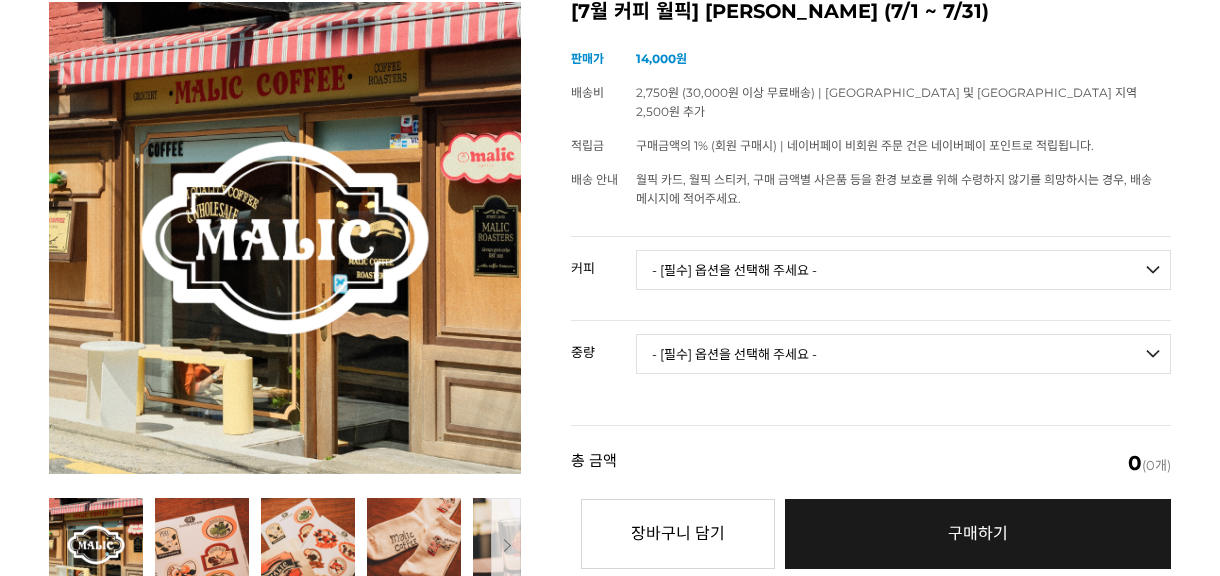 scroll, scrollTop: 0, scrollLeft: 0, axis: both 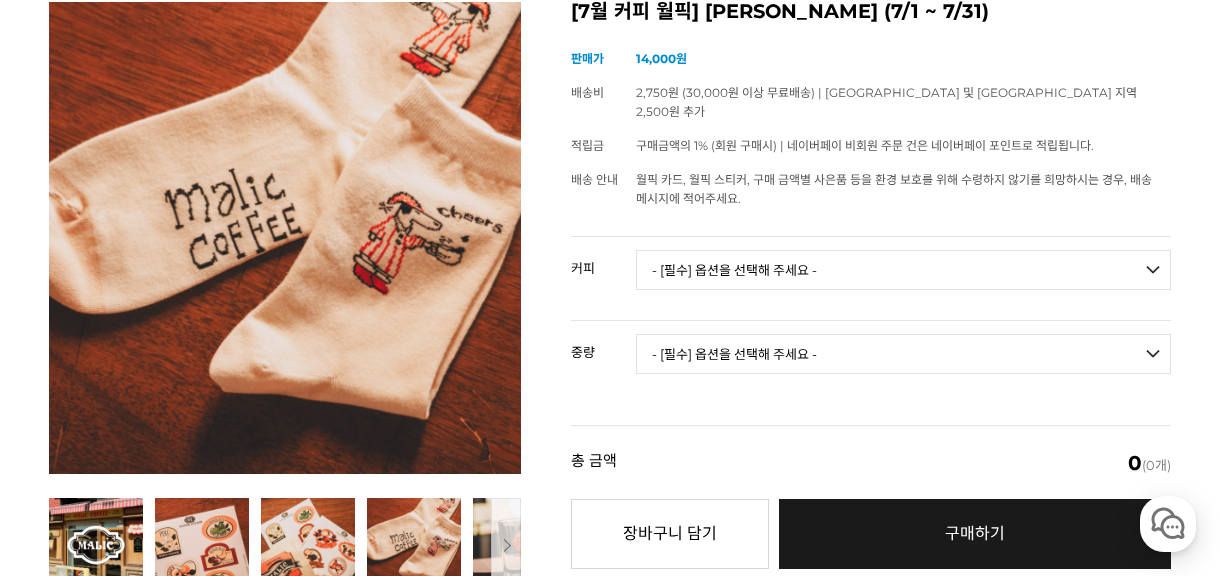 click on "이전 다음
이전 리스트" at bounding box center (610, 351) 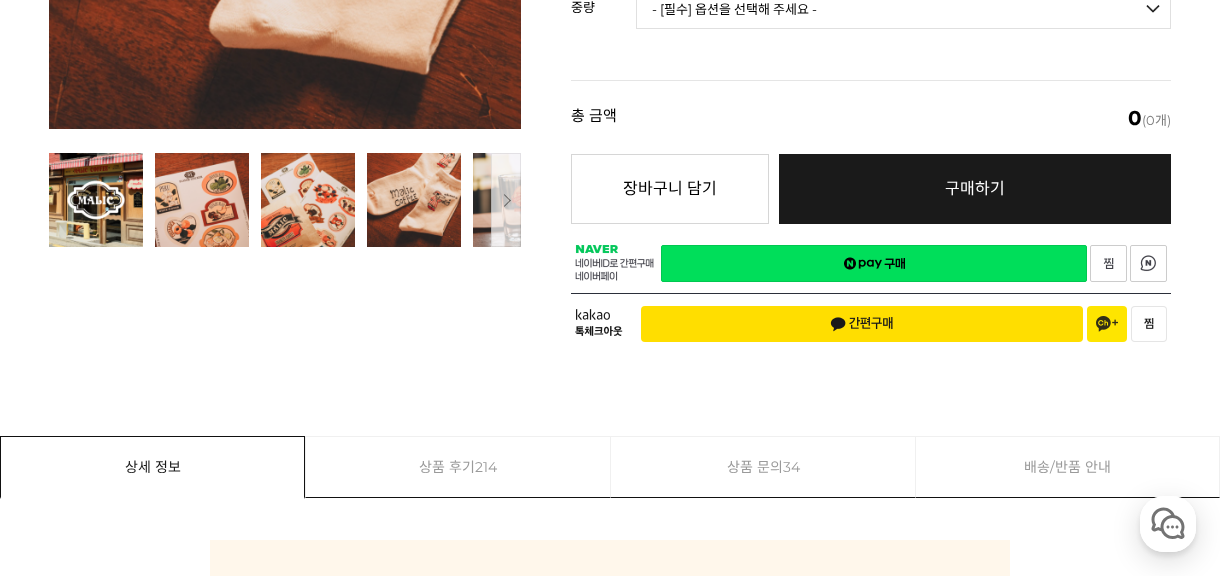click on "상품 후기  214" at bounding box center (458, 467) 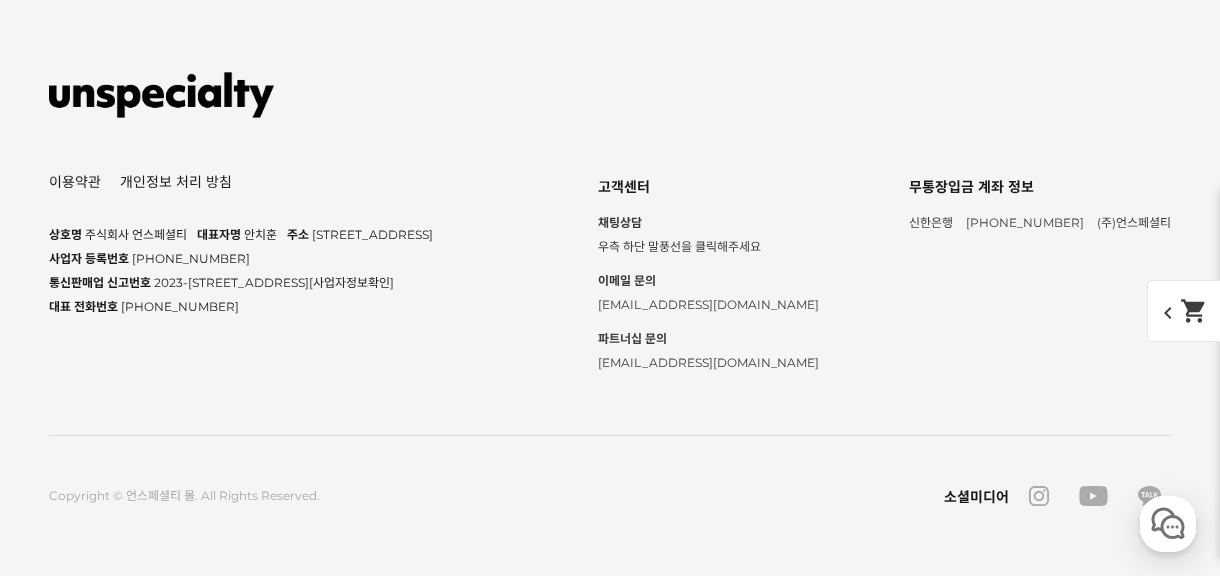 scroll, scrollTop: 18884, scrollLeft: 0, axis: vertical 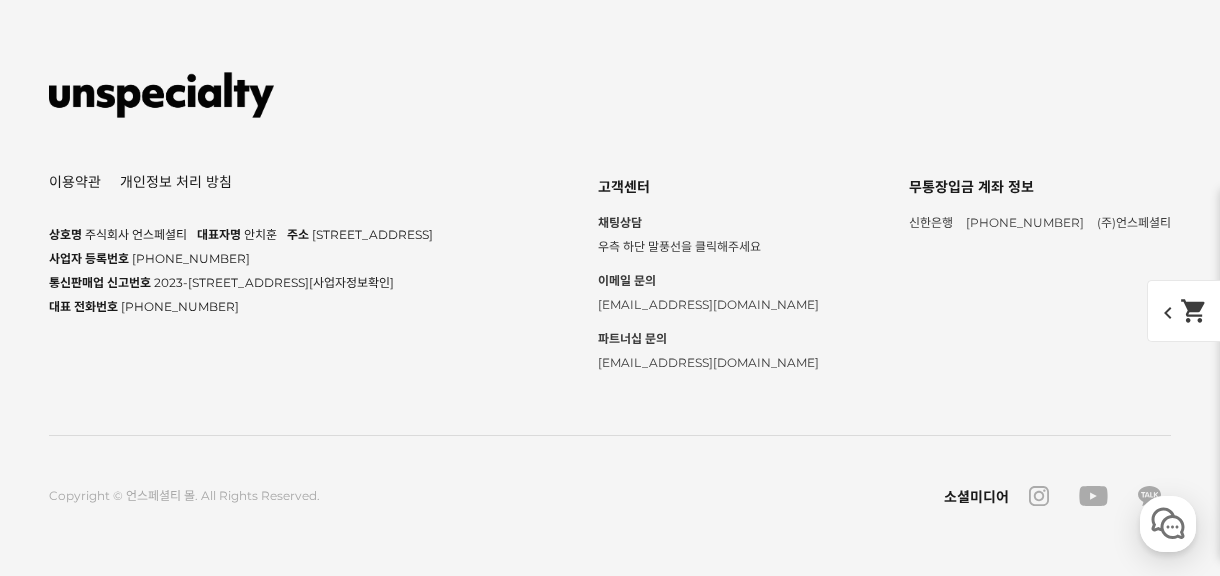 click on "다크초코우유 느낌이였습니더" at bounding box center (505, -2508) 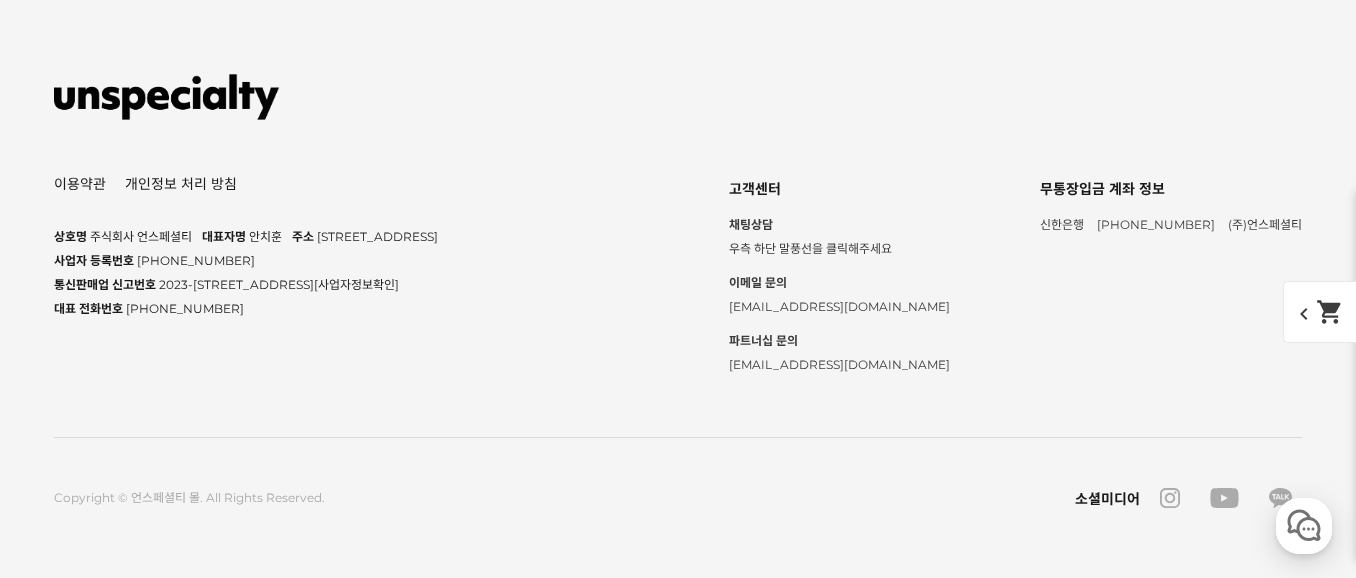 scroll, scrollTop: 20115, scrollLeft: 0, axis: vertical 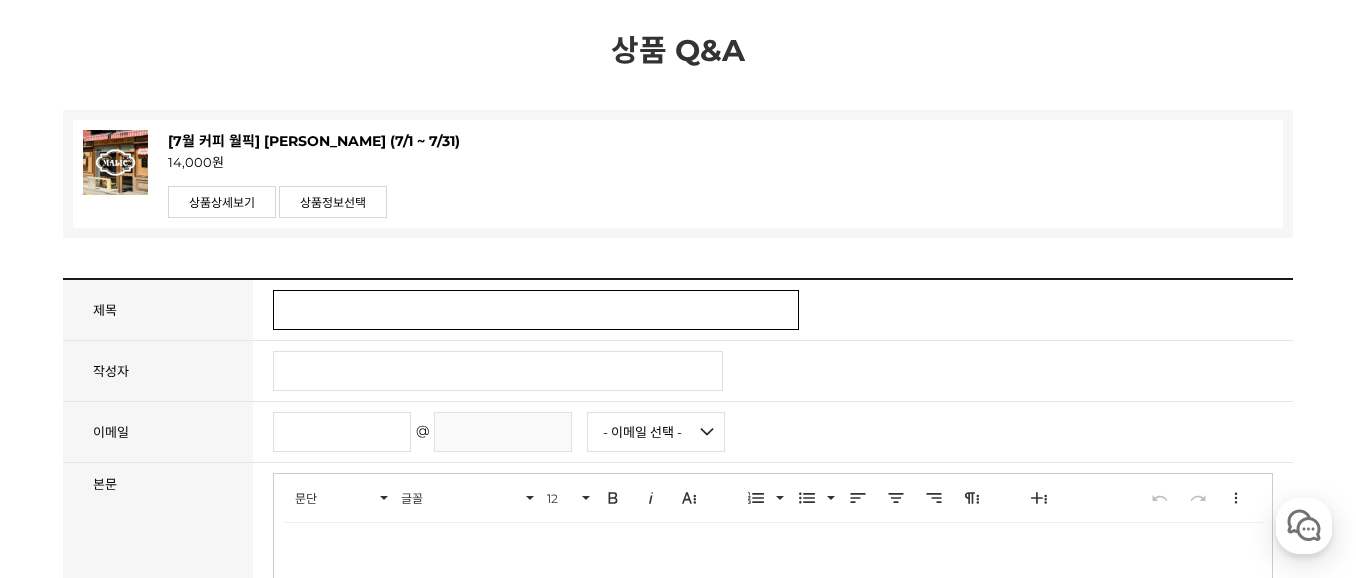 click at bounding box center [536, 310] 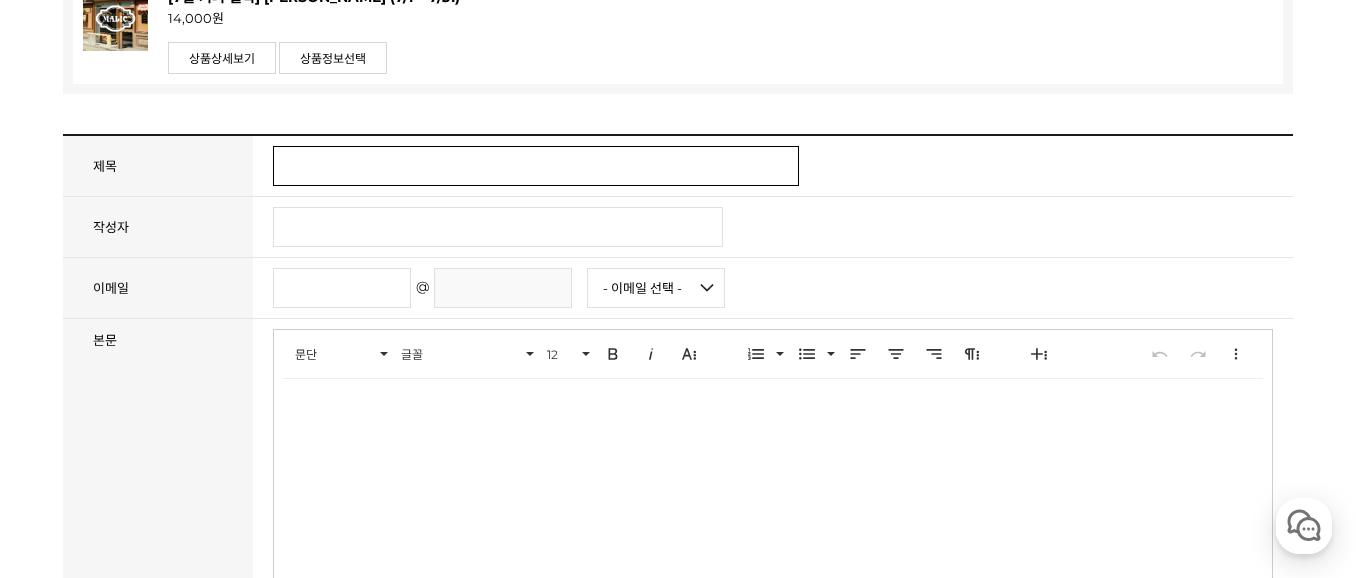 scroll, scrollTop: 433, scrollLeft: 0, axis: vertical 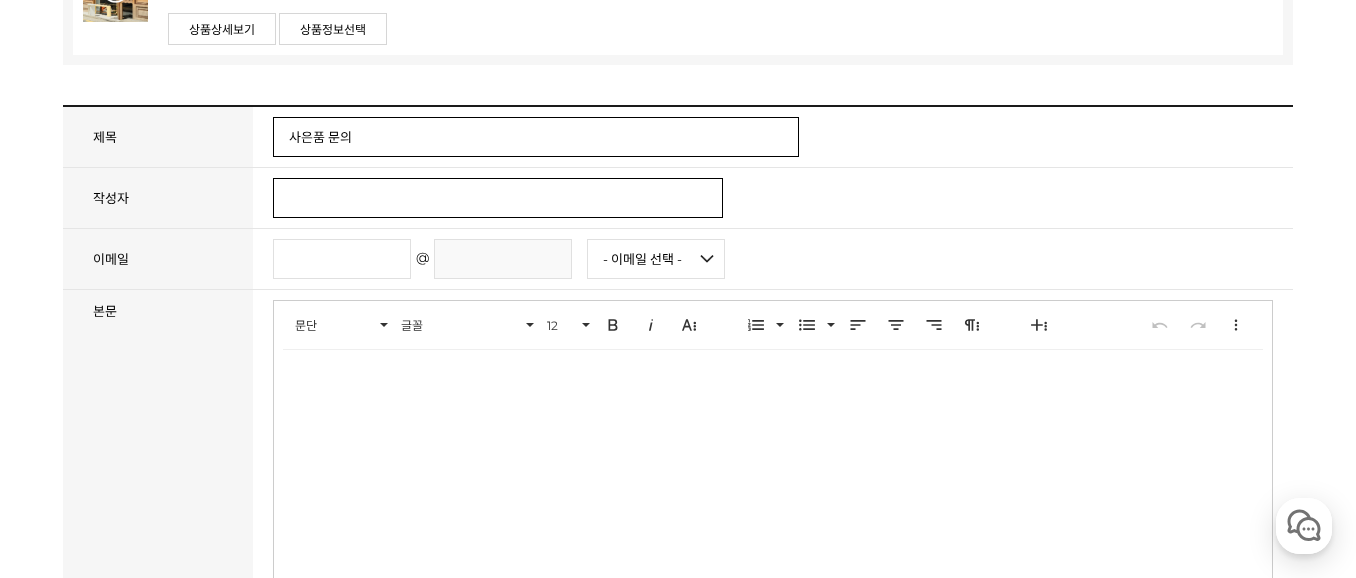 type on "사은품 문의" 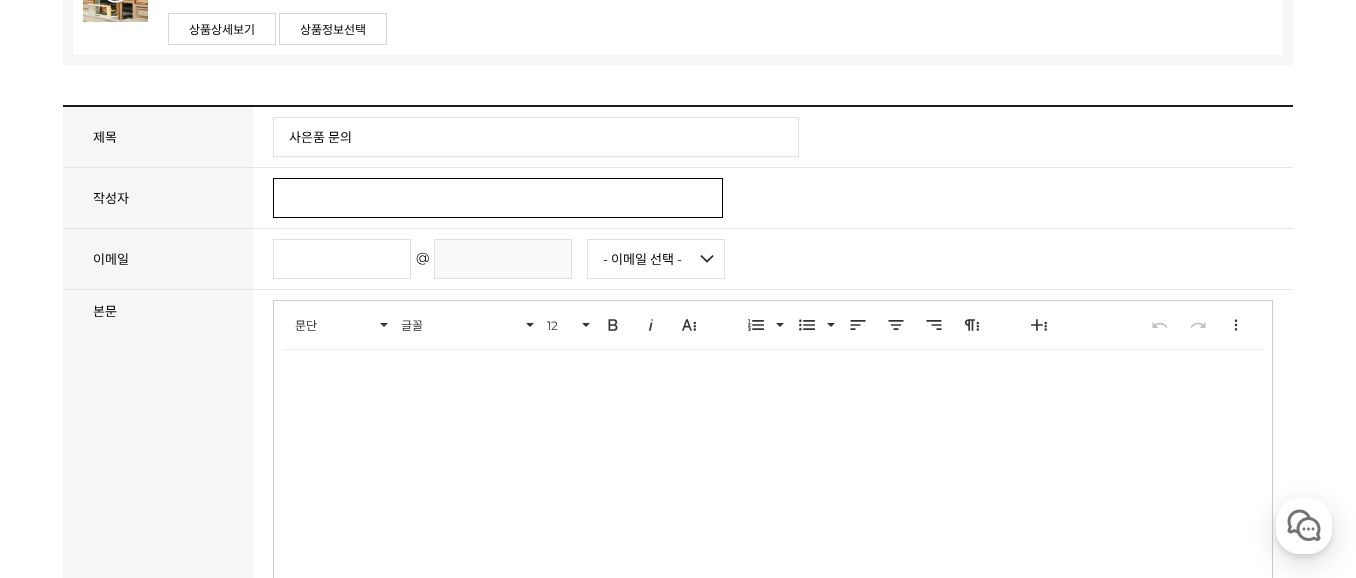 click at bounding box center [498, 198] 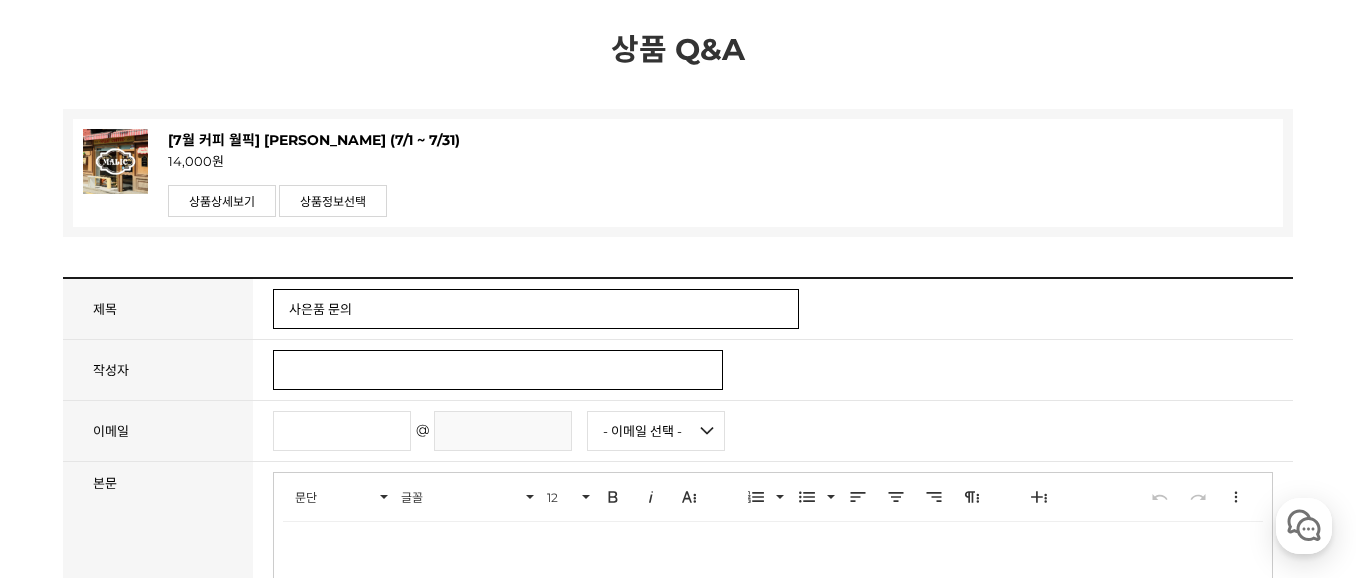 scroll, scrollTop: 260, scrollLeft: 0, axis: vertical 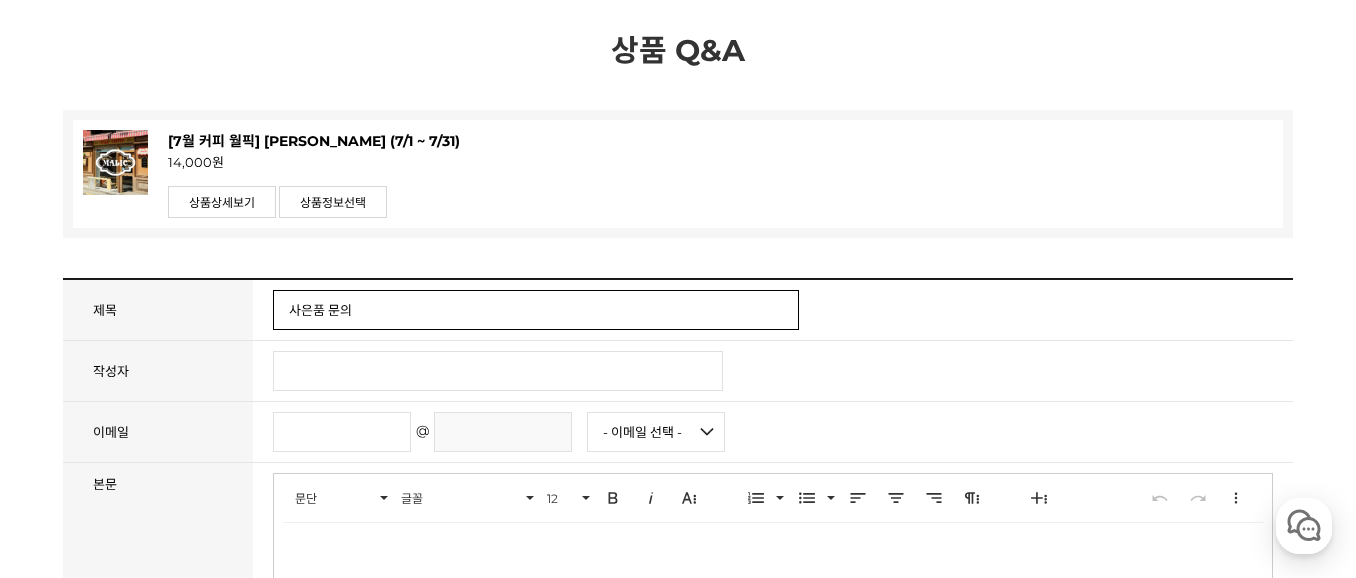 click on "사은품 문의" at bounding box center (536, 310) 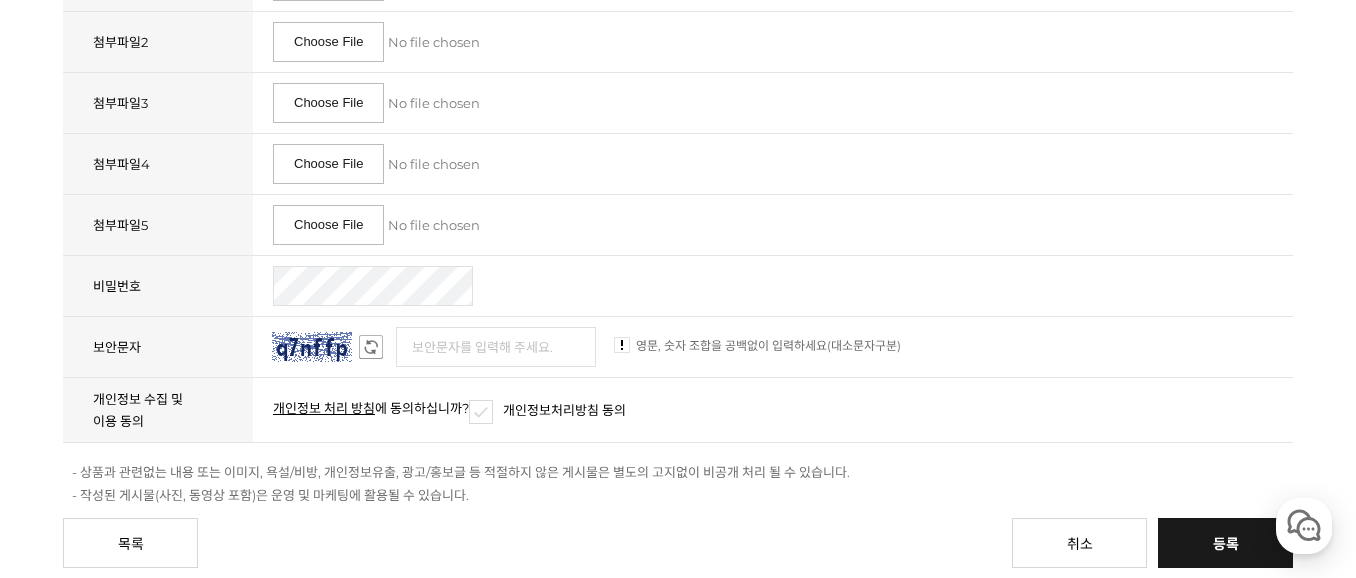 scroll, scrollTop: 1388, scrollLeft: 0, axis: vertical 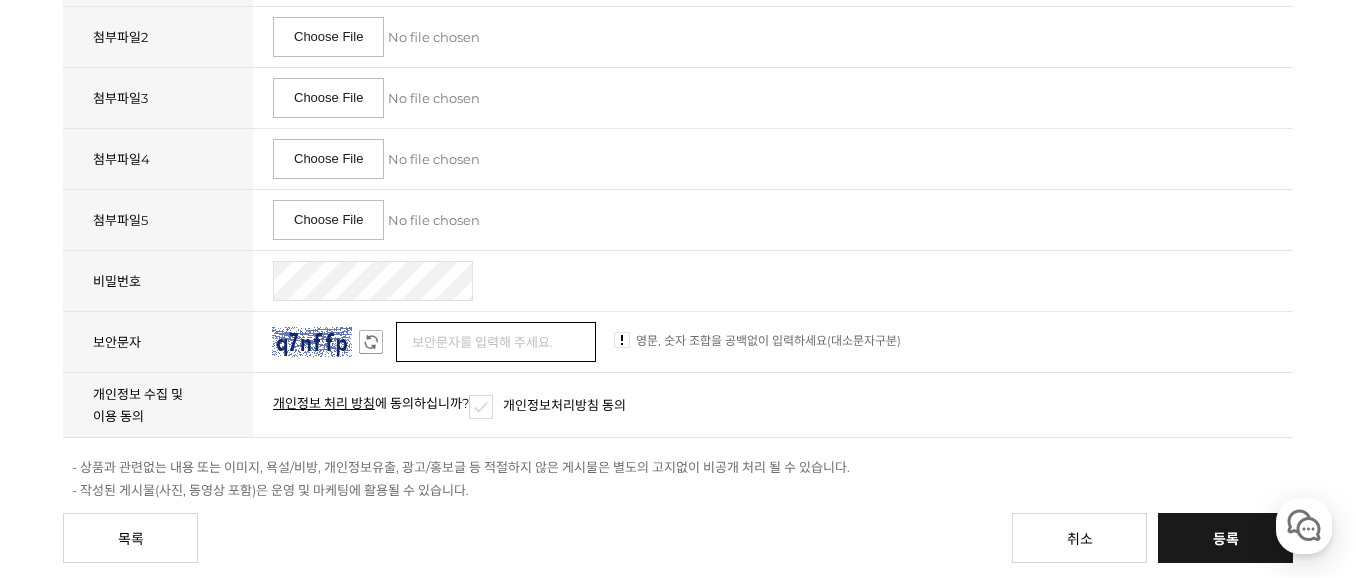 click at bounding box center [496, 342] 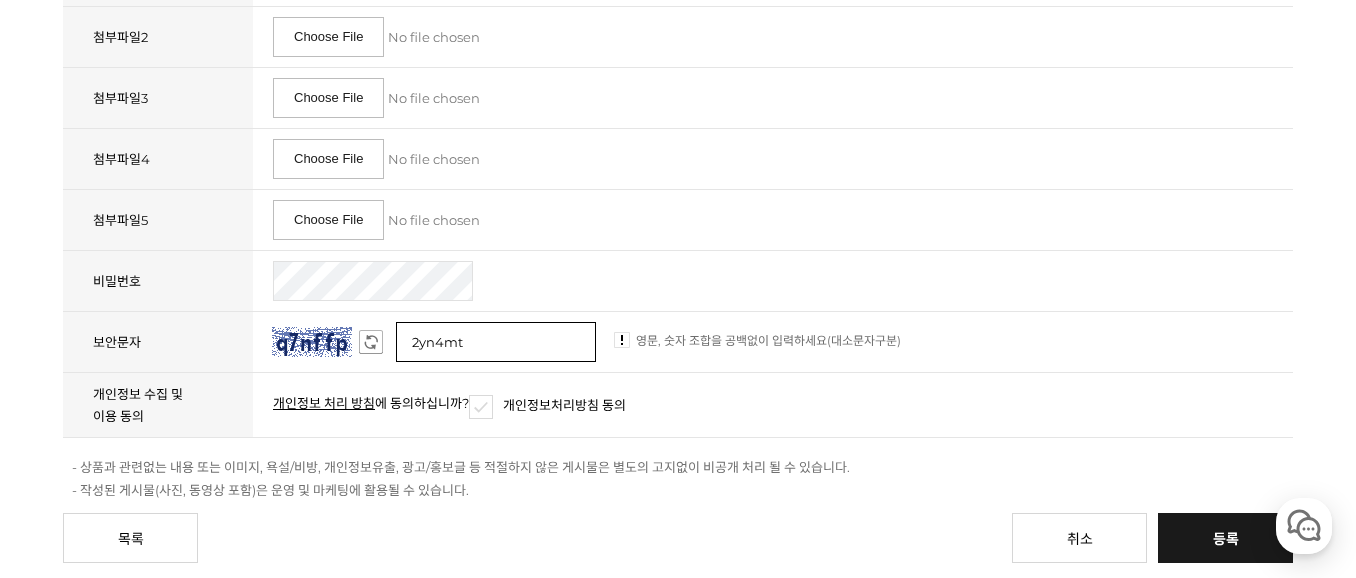 type on "2yn4mt" 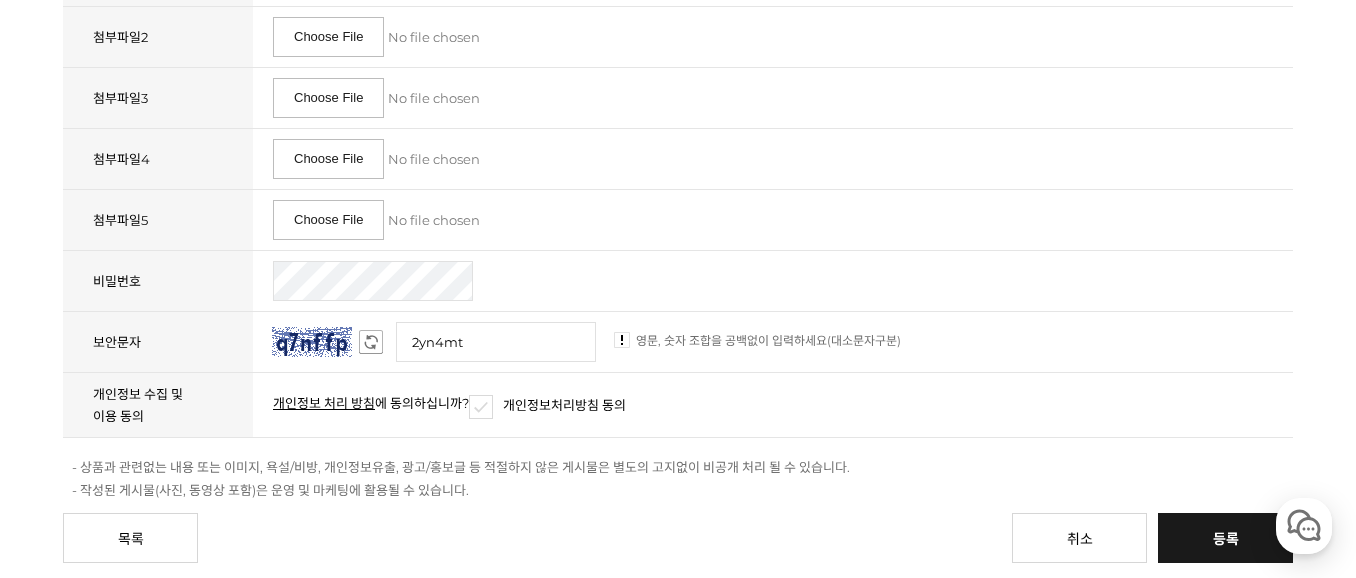 click at bounding box center [426, 220] 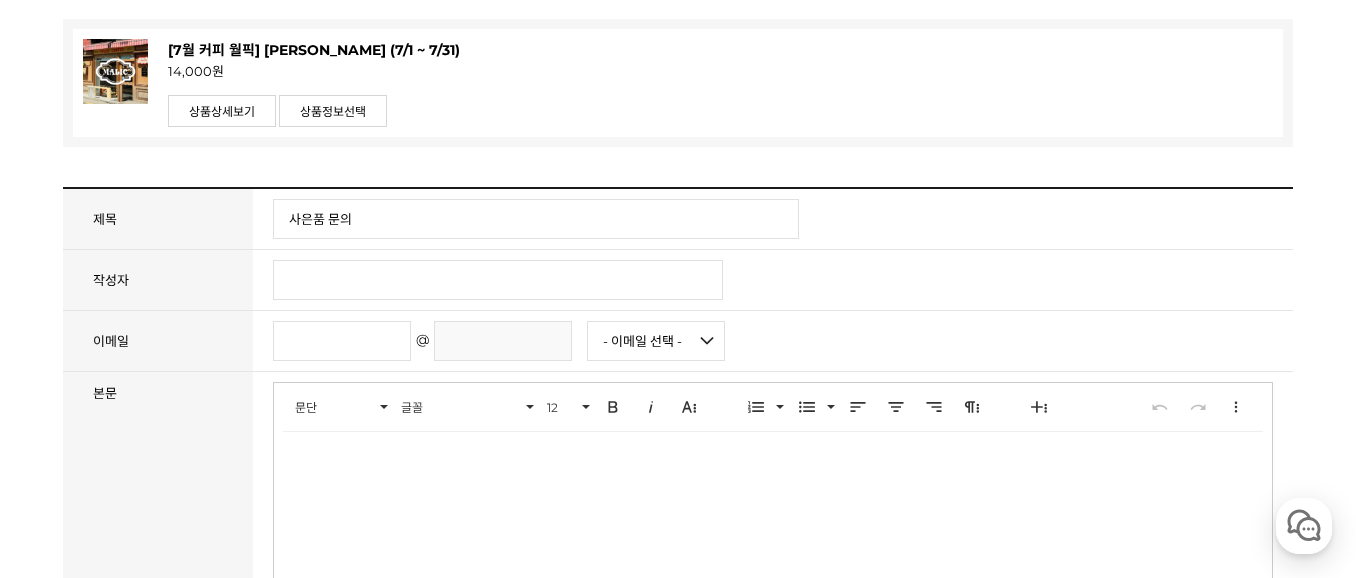 scroll, scrollTop: 347, scrollLeft: 0, axis: vertical 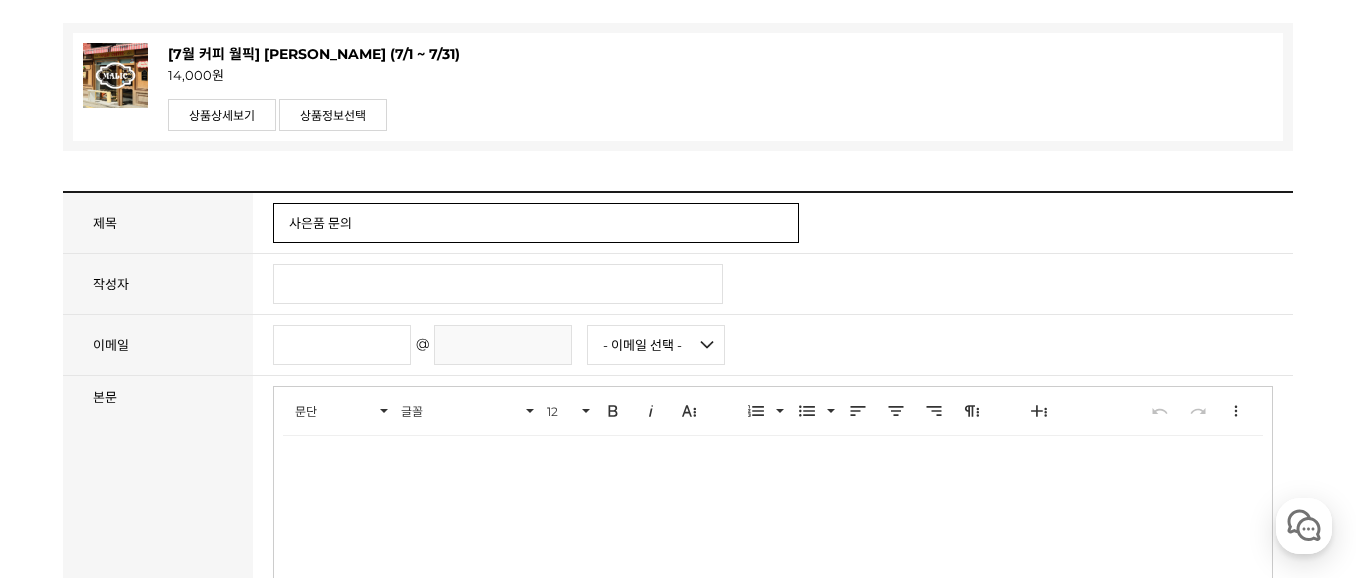 click on "사은품 문의" at bounding box center (536, 223) 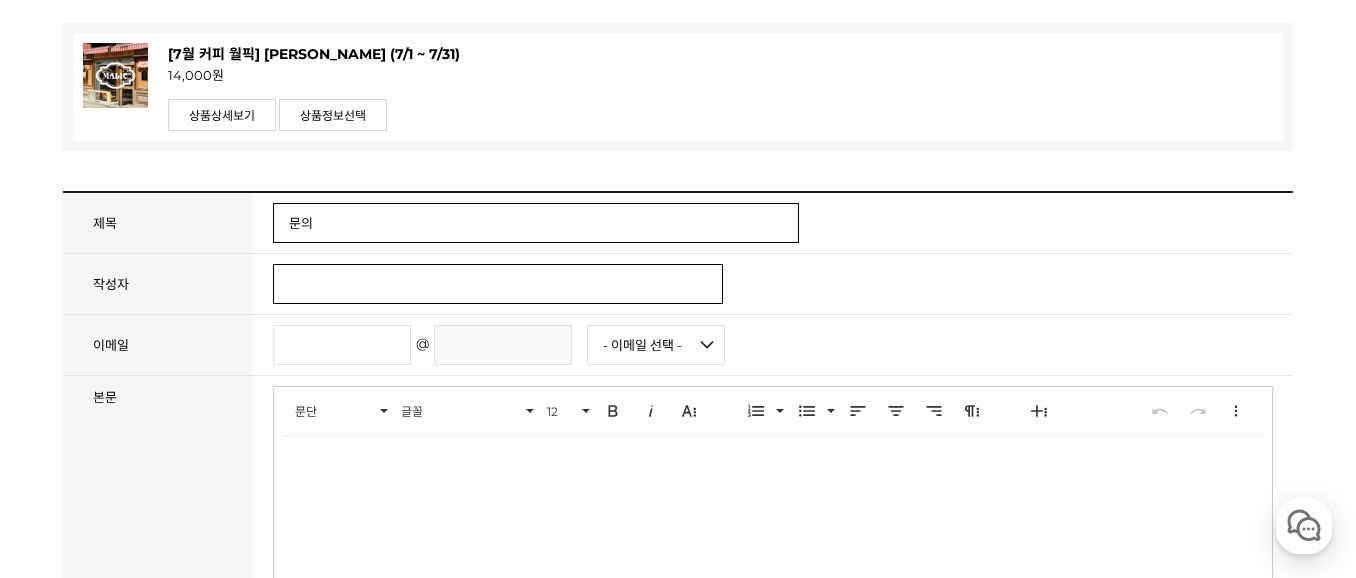 type on "문의" 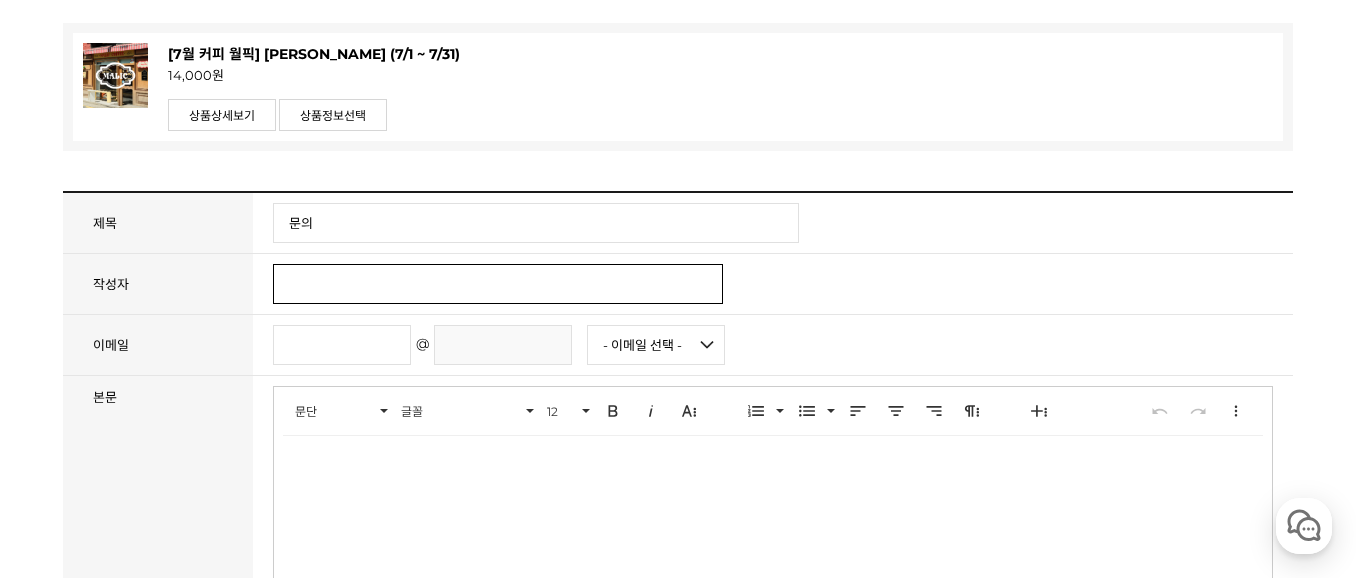 click at bounding box center [498, 284] 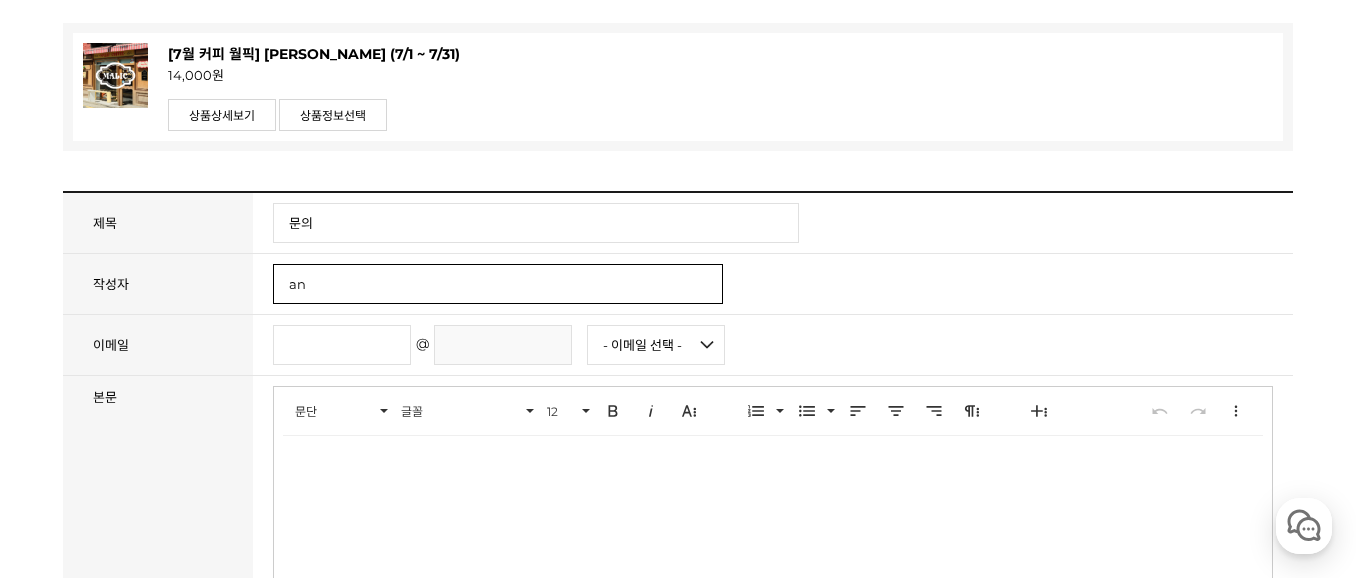 type on "a" 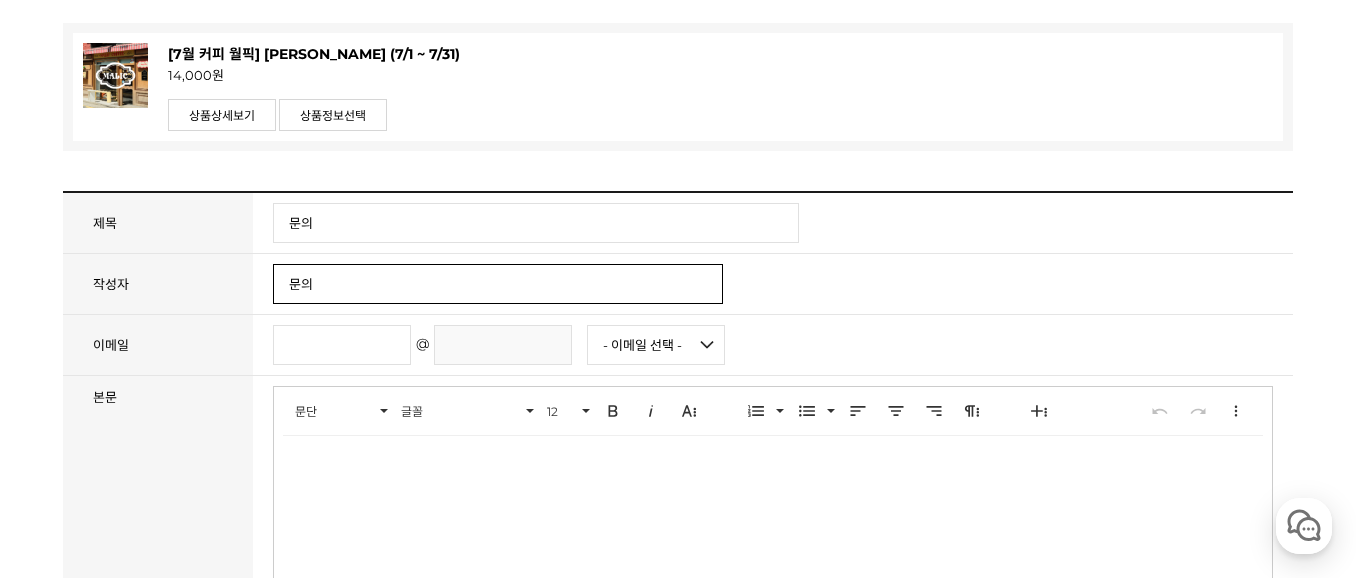 type on "문의" 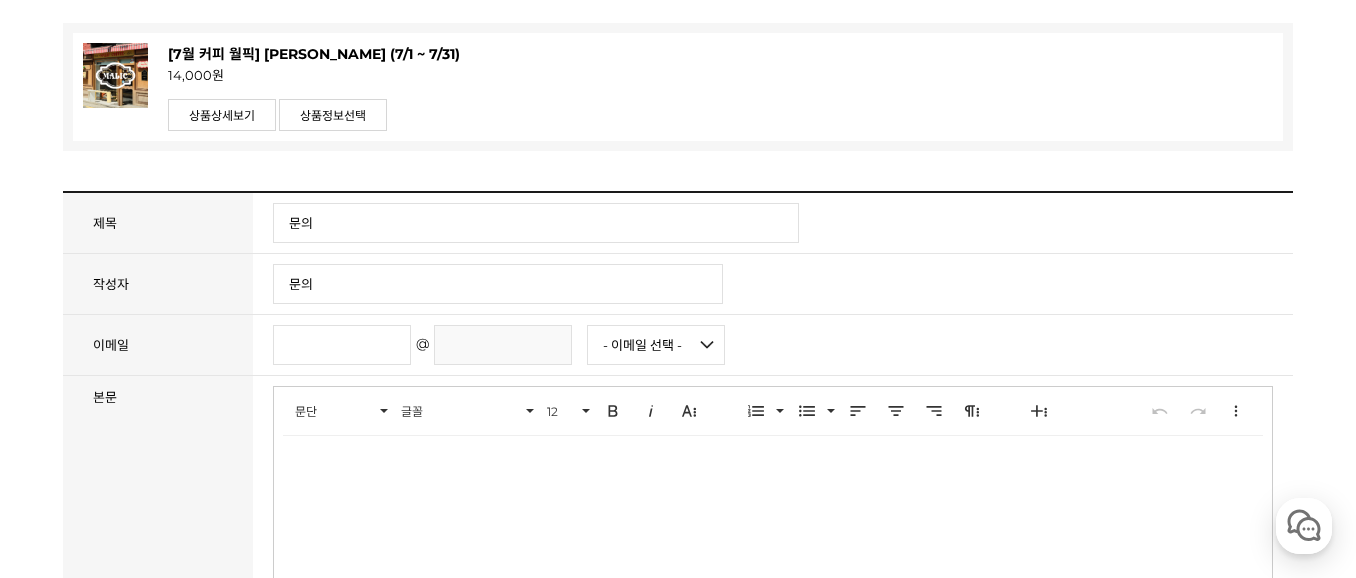 drag, startPoint x: 299, startPoint y: 516, endPoint x: 337, endPoint y: 496, distance: 42.941822 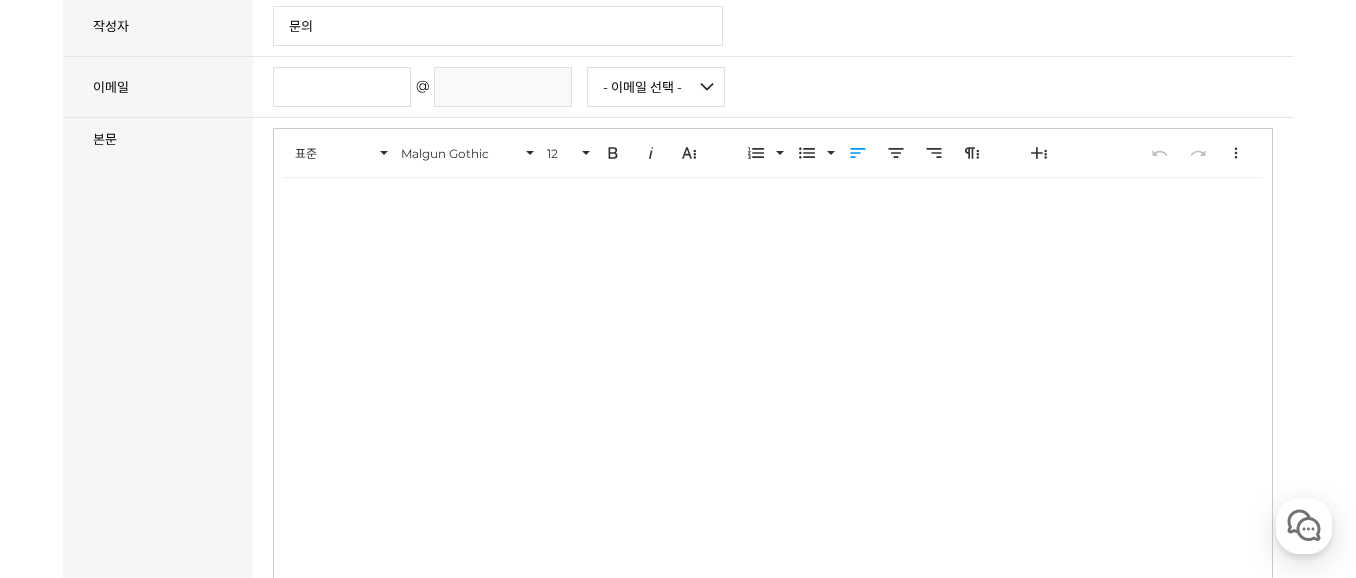 scroll, scrollTop: 607, scrollLeft: 0, axis: vertical 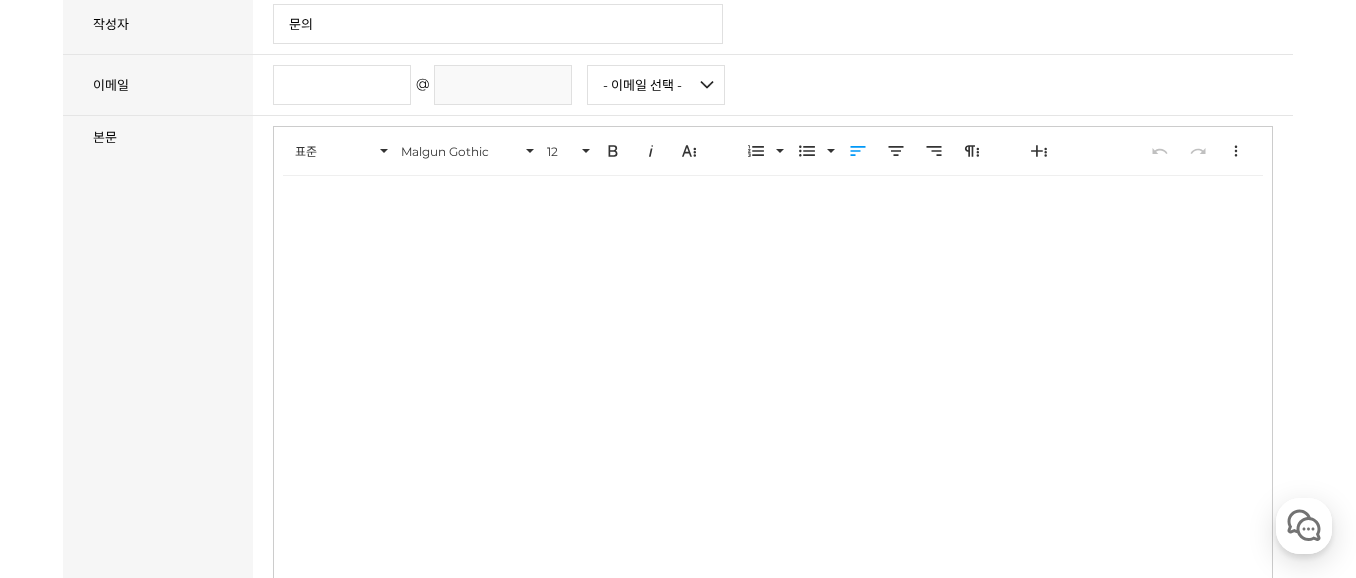 type 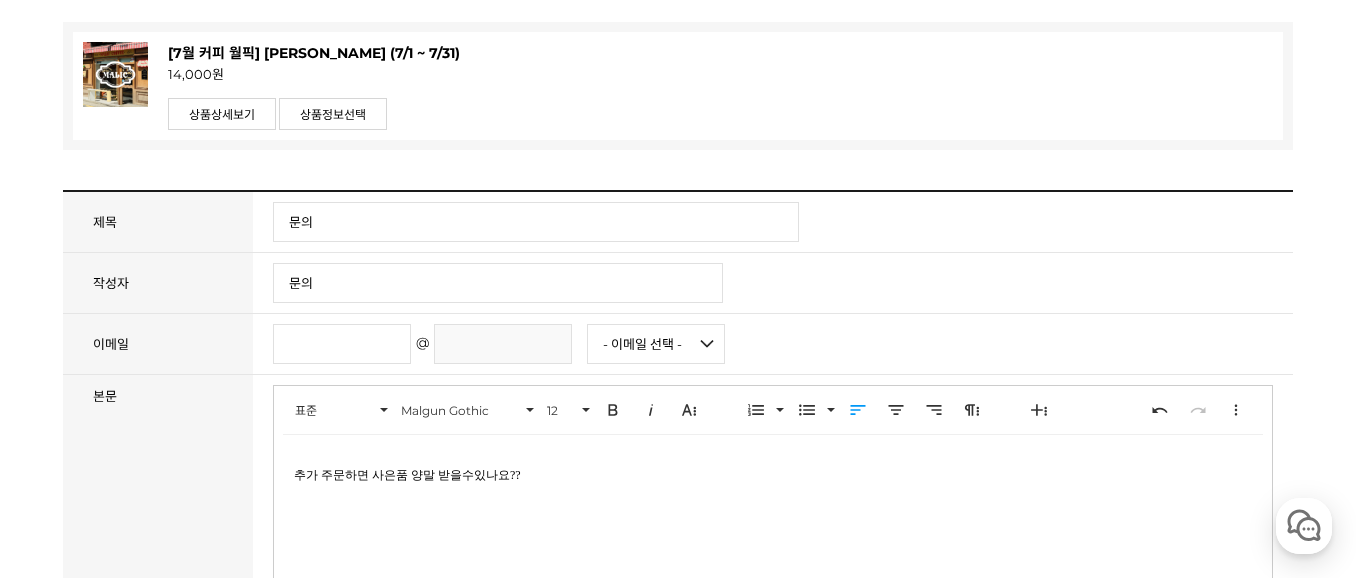 scroll, scrollTop: 347, scrollLeft: 0, axis: vertical 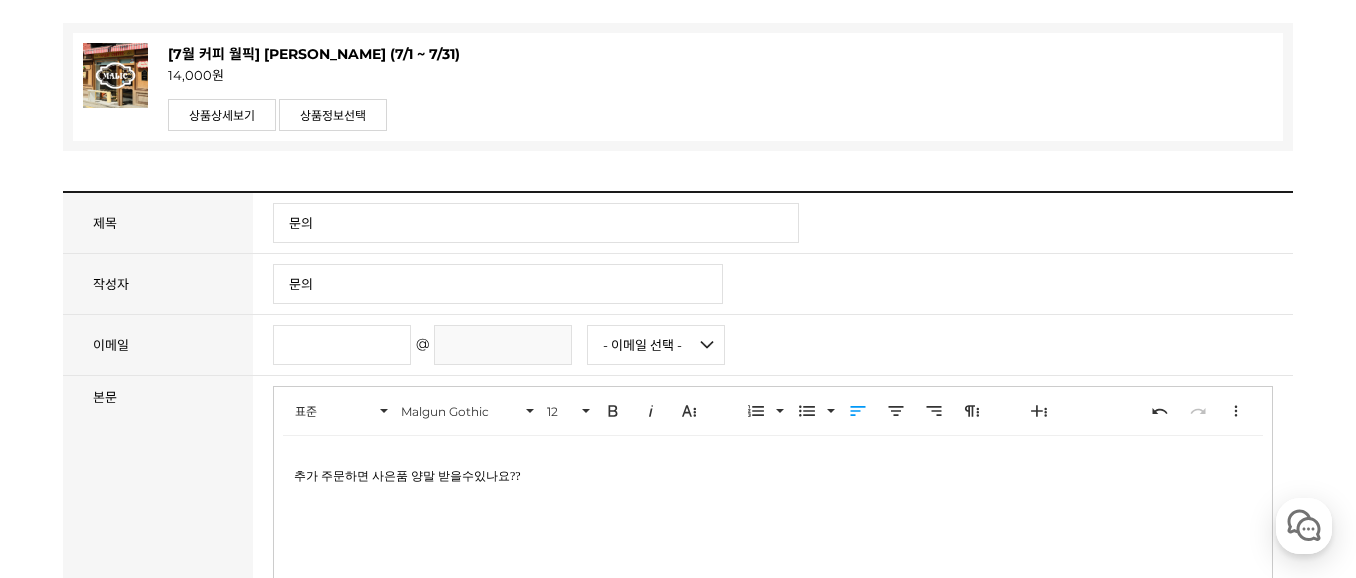 click on "추가 주문하면 사은품 양말 받을수있나요??" at bounding box center [773, 476] 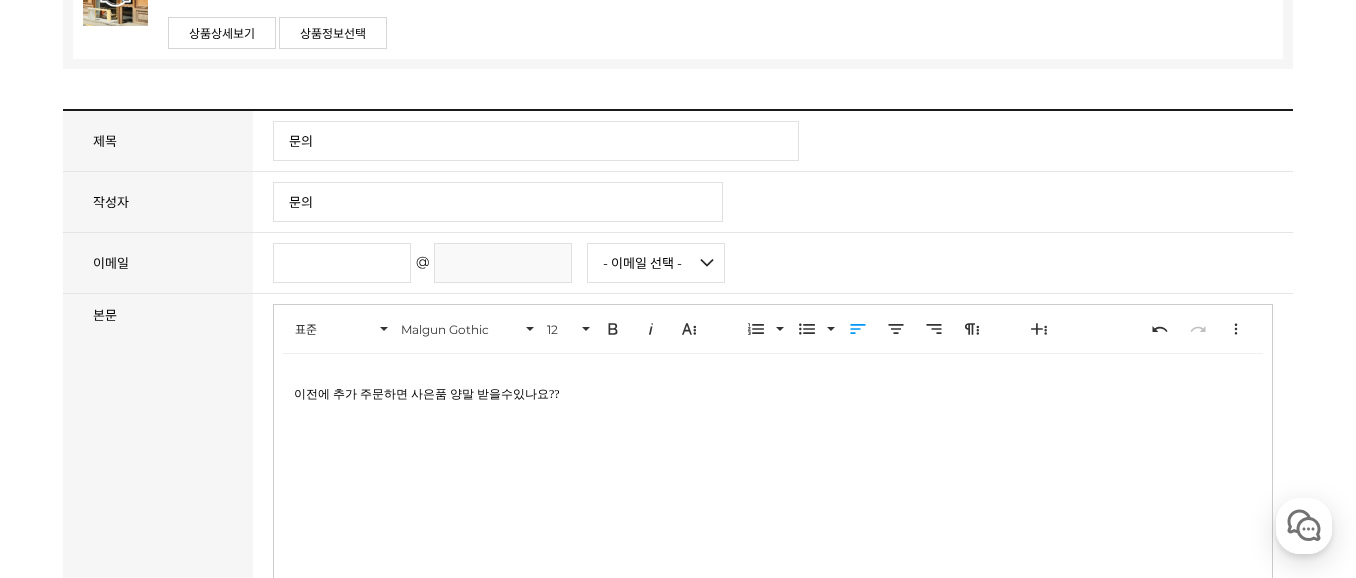 scroll, scrollTop: 433, scrollLeft: 0, axis: vertical 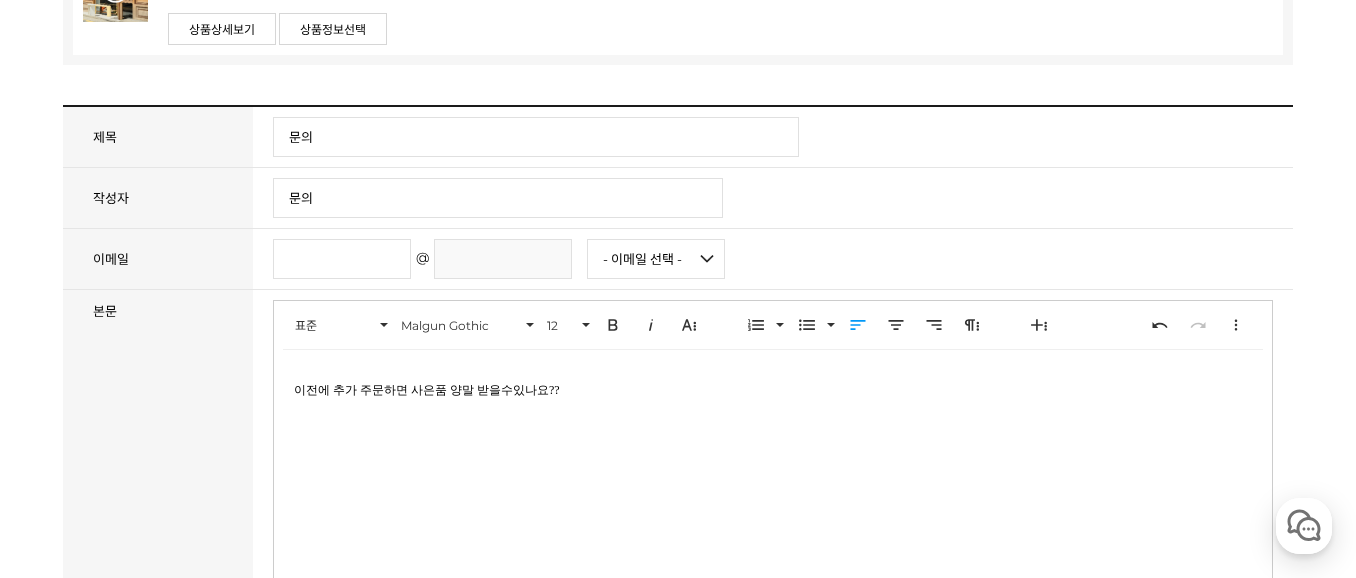 click on "이전에 추가 주문하면 사은품 양말 받을수있나요??" at bounding box center [773, 390] 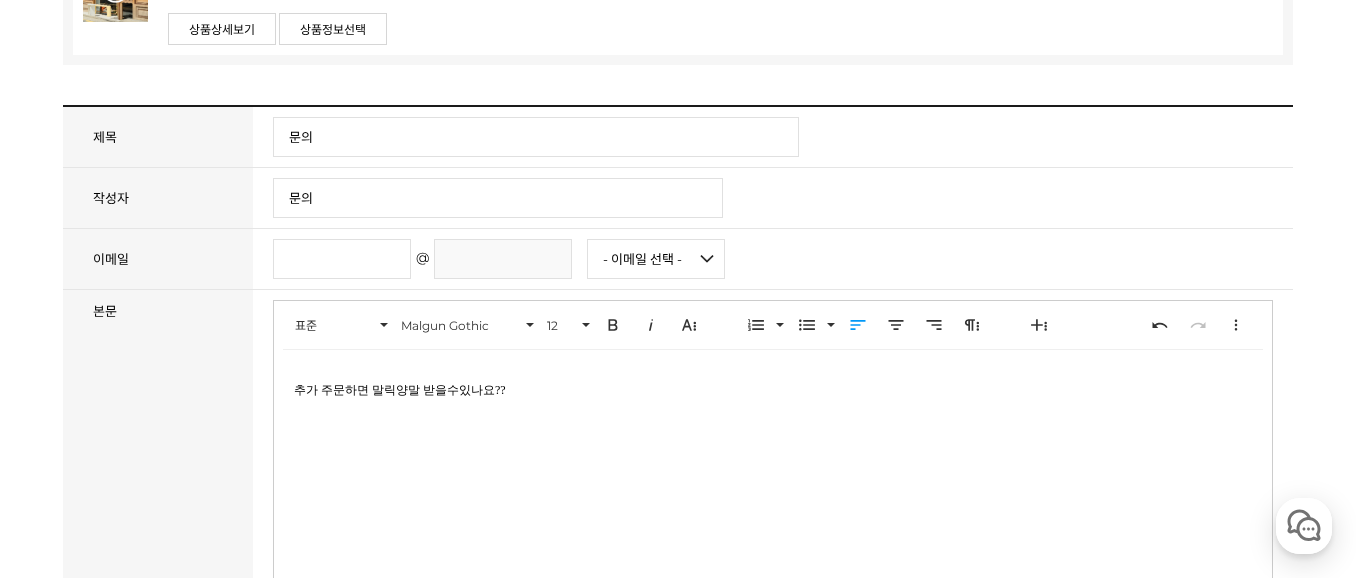 click on "추가 주문하면 말릭양말 받을수있나요??" at bounding box center [773, 390] 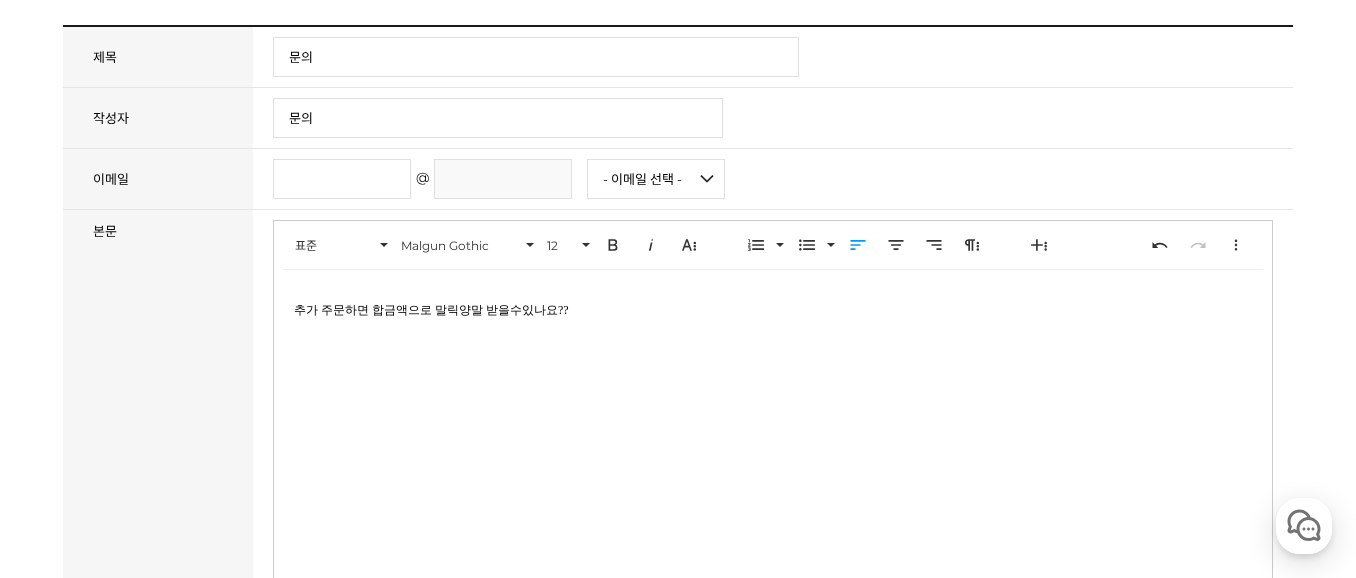 scroll, scrollTop: 520, scrollLeft: 0, axis: vertical 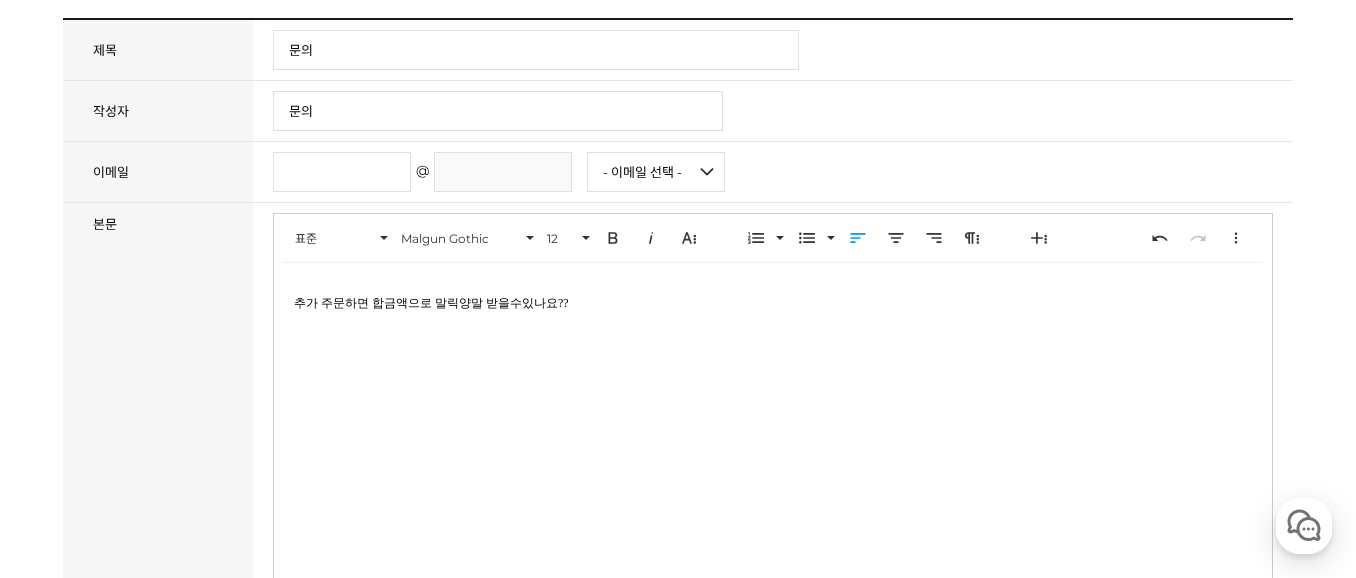 click on "추가 주문하면 합금액으로 말릭양말 받을수있나요??" at bounding box center (773, 303) 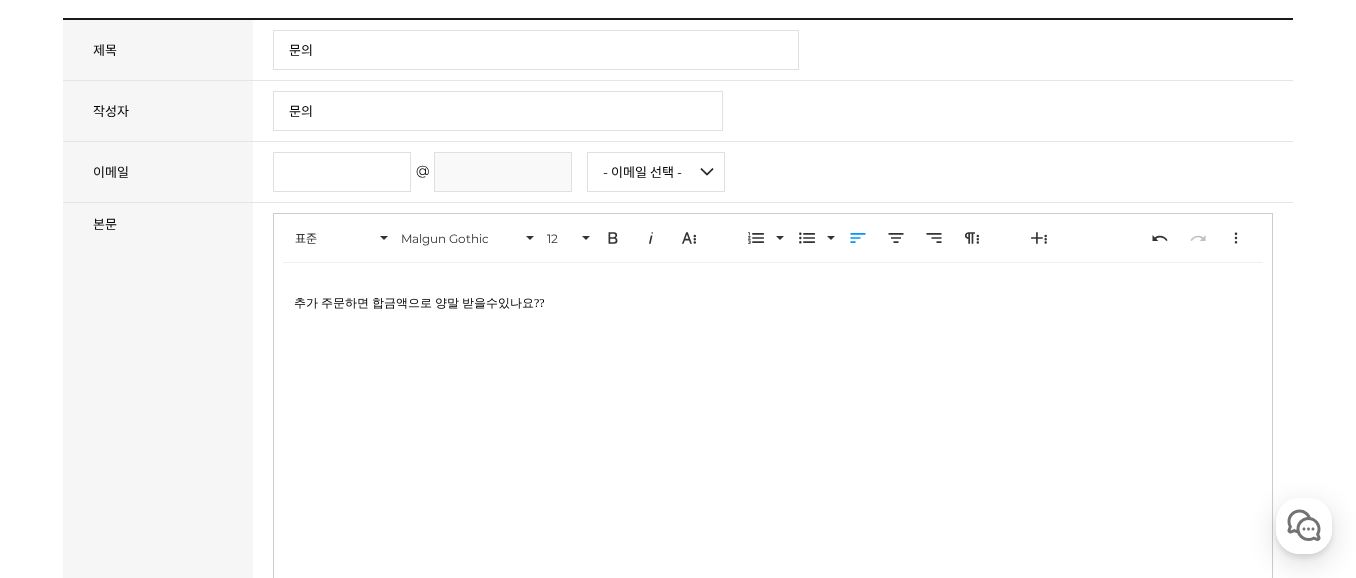 click on "추가 주문하면 합금액으로 양말 받을수있나요??" at bounding box center [773, 303] 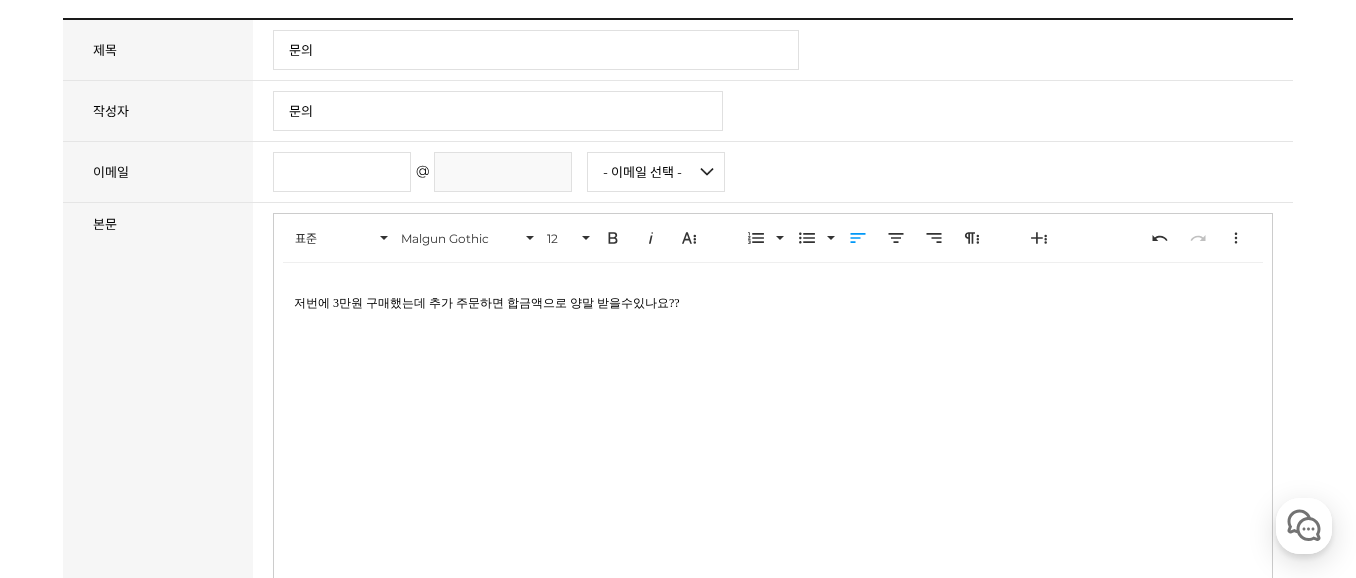 click on "저번에 3만원 구매했는데 추가 주문하면 합금액으로 양말 받을수있나요??" at bounding box center (773, 303) 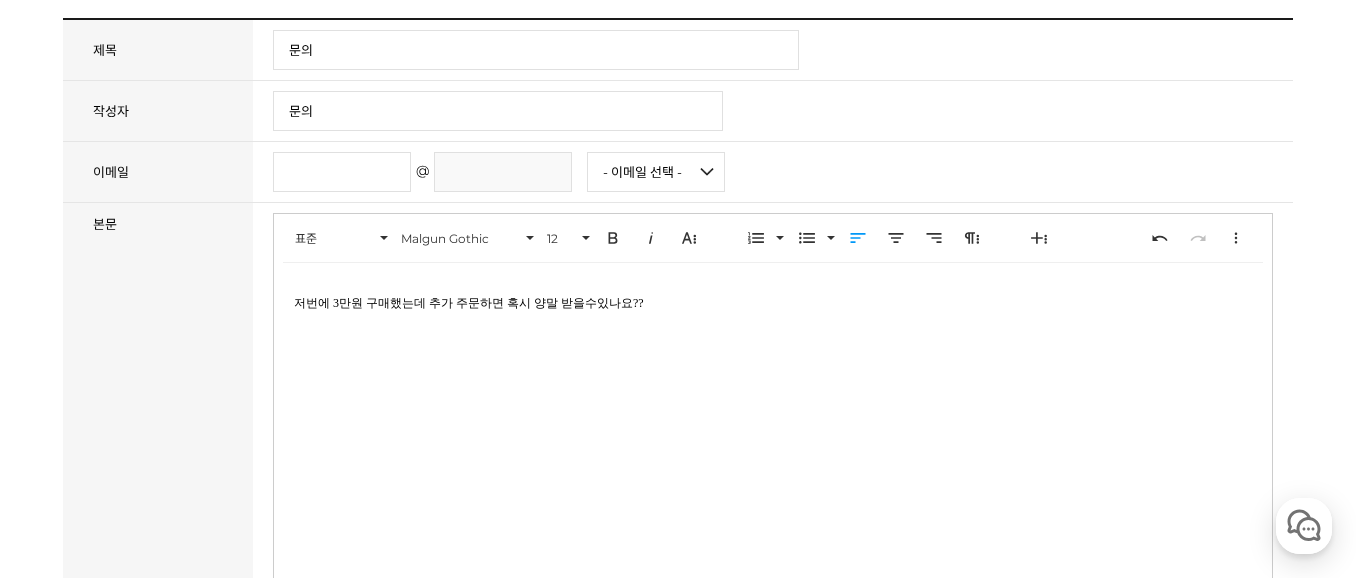 click on "저번에 3만원 구매했는데 추가 주문하면 혹시 양말 받을수있나요??" at bounding box center [773, 303] 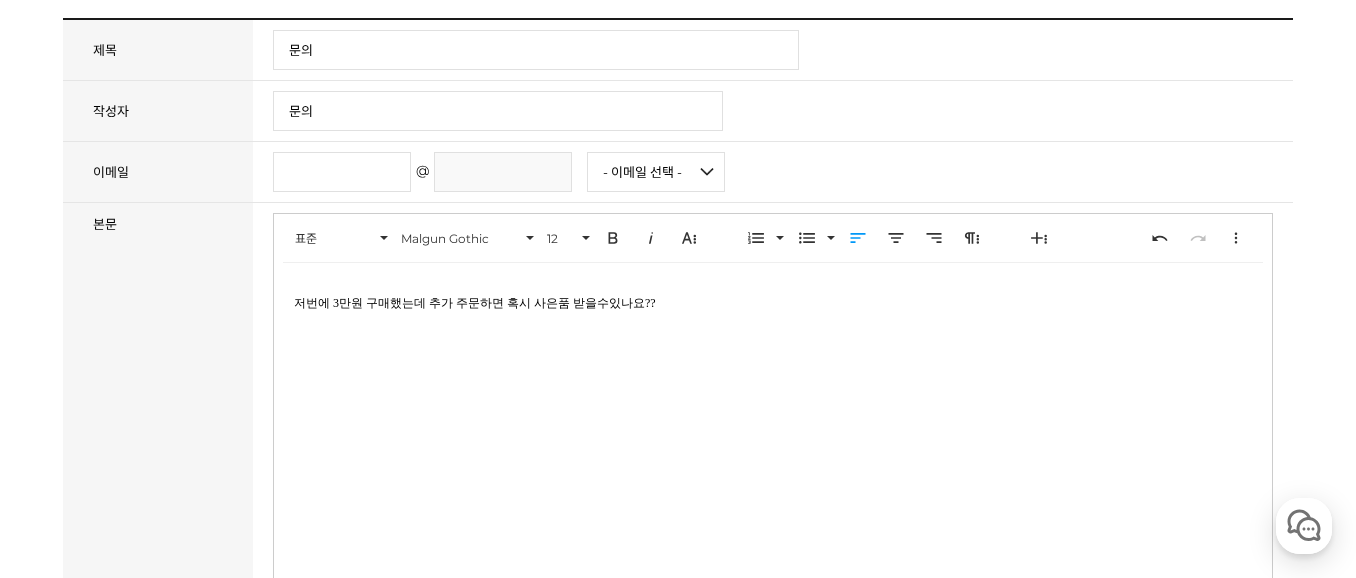 click on "저번에 3만원 구매했는데 추가 주문하면 혹시 사은품 받을수있나요??" at bounding box center [773, 303] 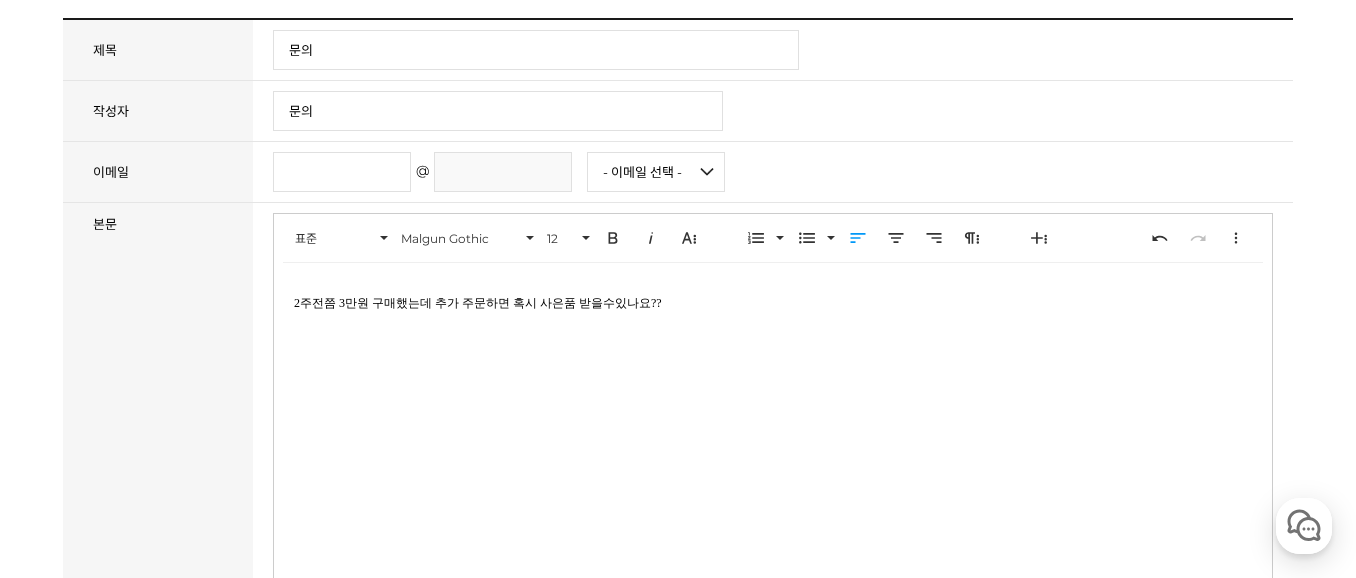 click on "2주전쯤 3만원 구매했는데 추가 주문하면 혹시 사은품 받을수있나요??" at bounding box center (773, 303) 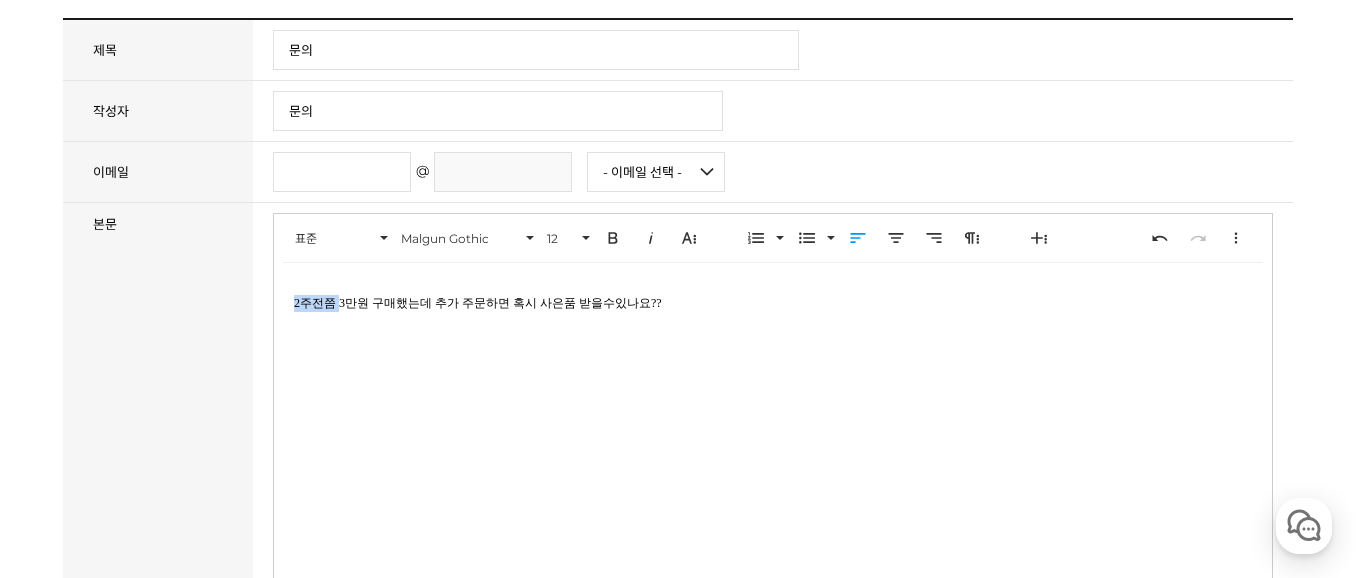 drag, startPoint x: 339, startPoint y: 292, endPoint x: 277, endPoint y: 297, distance: 62.201286 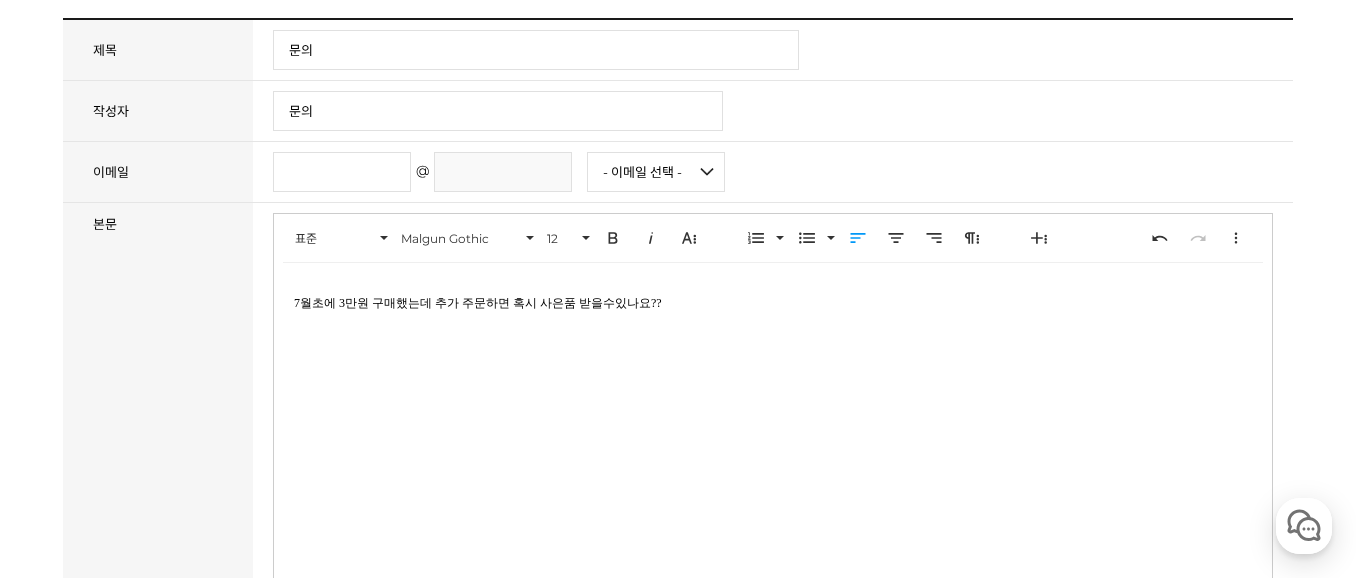 click on "7월초에 3만원 구매했는데 추가 주문하면 혹시 사은품 받을수있나요??" at bounding box center [773, 483] 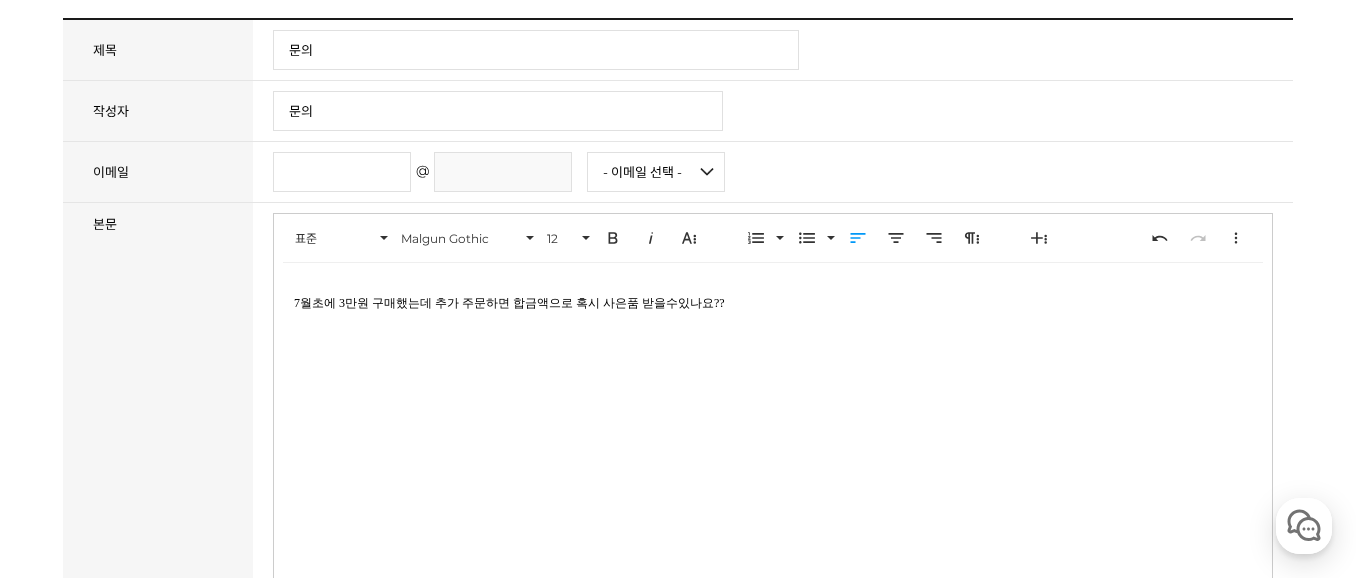 click on "7월초에 3만원 구매했는데 추가 주문하면 합금액으로 혹시 사은품 받을수있나요??" at bounding box center (773, 303) 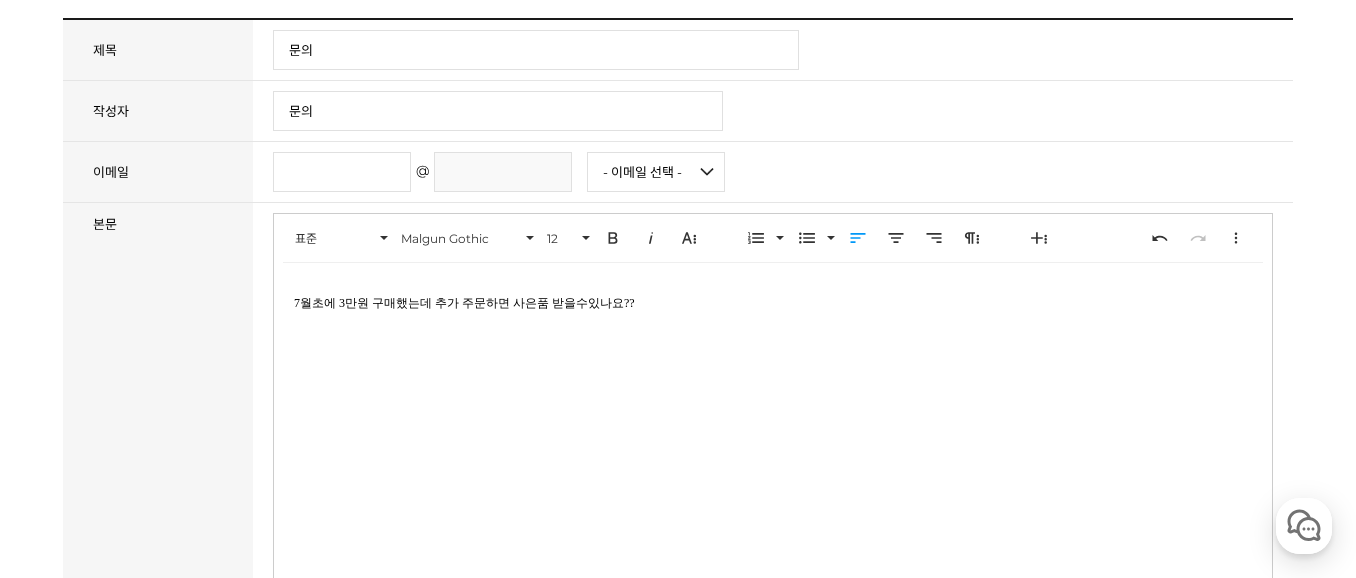 click on "7월초에 3만원 구매했는데 추가 주문하면 사은품 받을수있나요??" at bounding box center (773, 483) 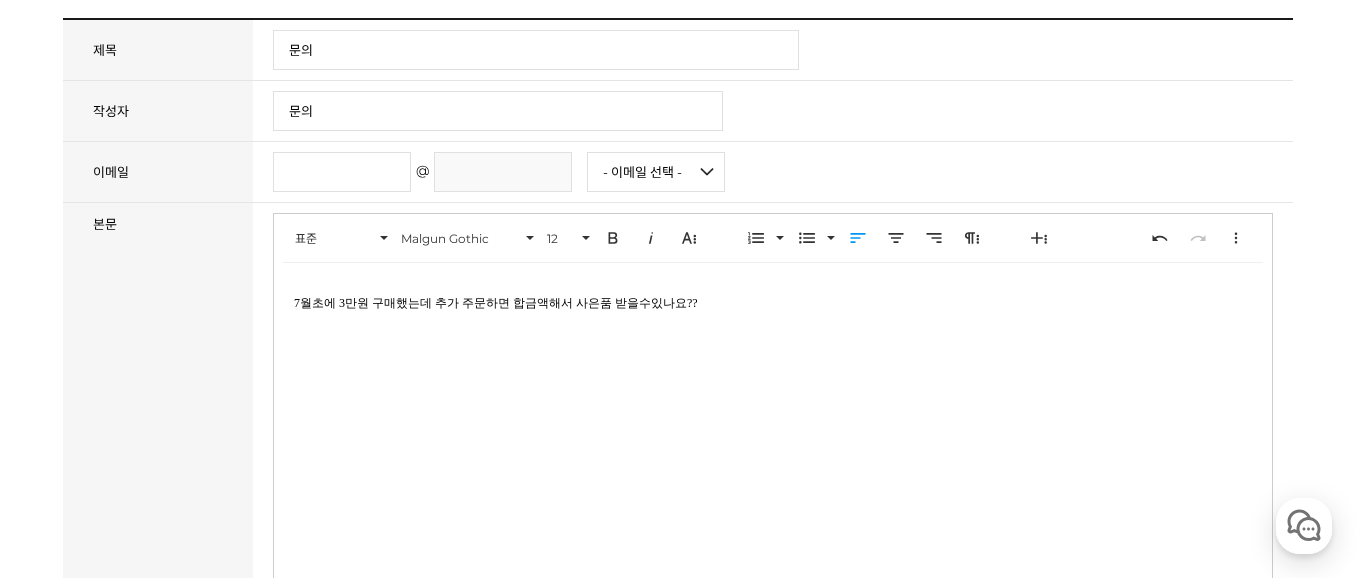 click on "7월초에 3만원 구매했는데 추가 주문하면 합금액해서 사은품 받을수있나요??" at bounding box center [773, 303] 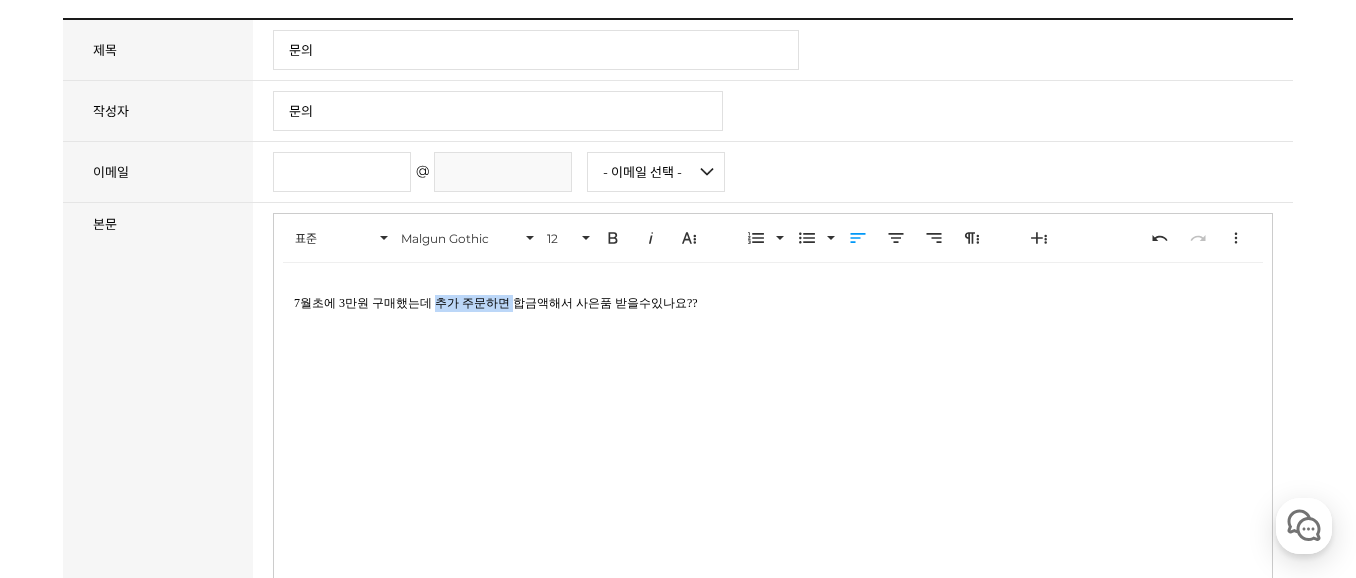 drag, startPoint x: 521, startPoint y: 299, endPoint x: 442, endPoint y: 294, distance: 79.15807 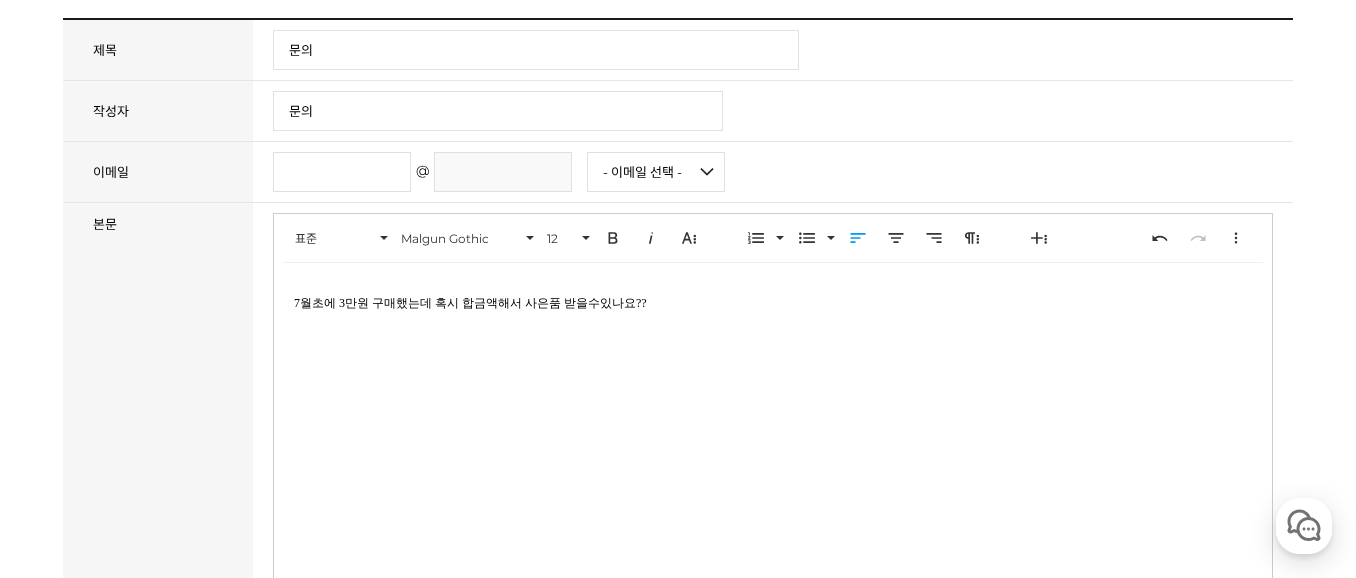 click on "7월초에 3만원 구매했는데 혹시 합금액해서 사은품 받을수있나요??" at bounding box center (773, 303) 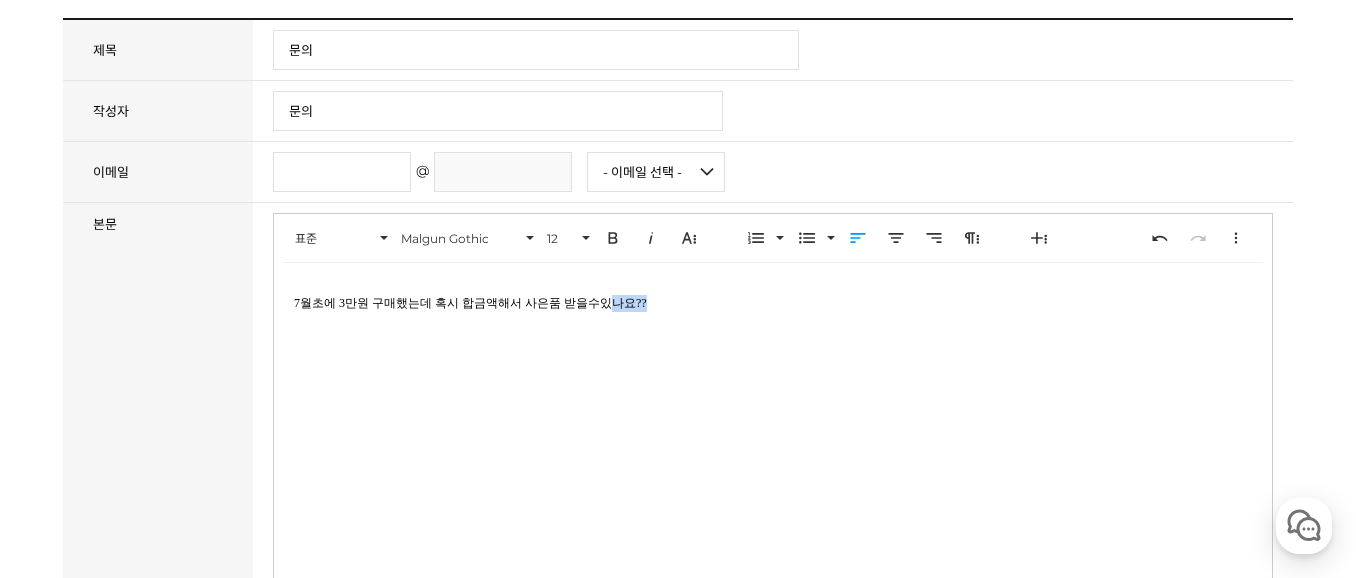 drag, startPoint x: 663, startPoint y: 300, endPoint x: 617, endPoint y: 296, distance: 46.173584 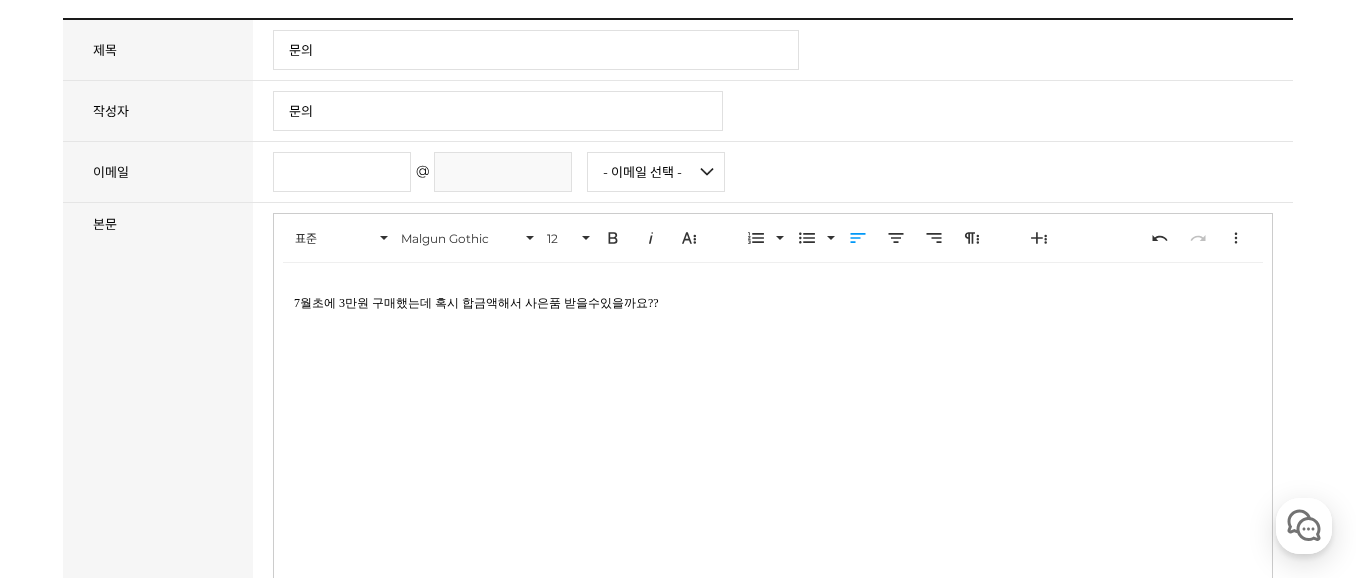 click on "7월초에 3만원 구매했는데 혹시 합금액해서 사은품 받을수있을까요??" at bounding box center (773, 303) 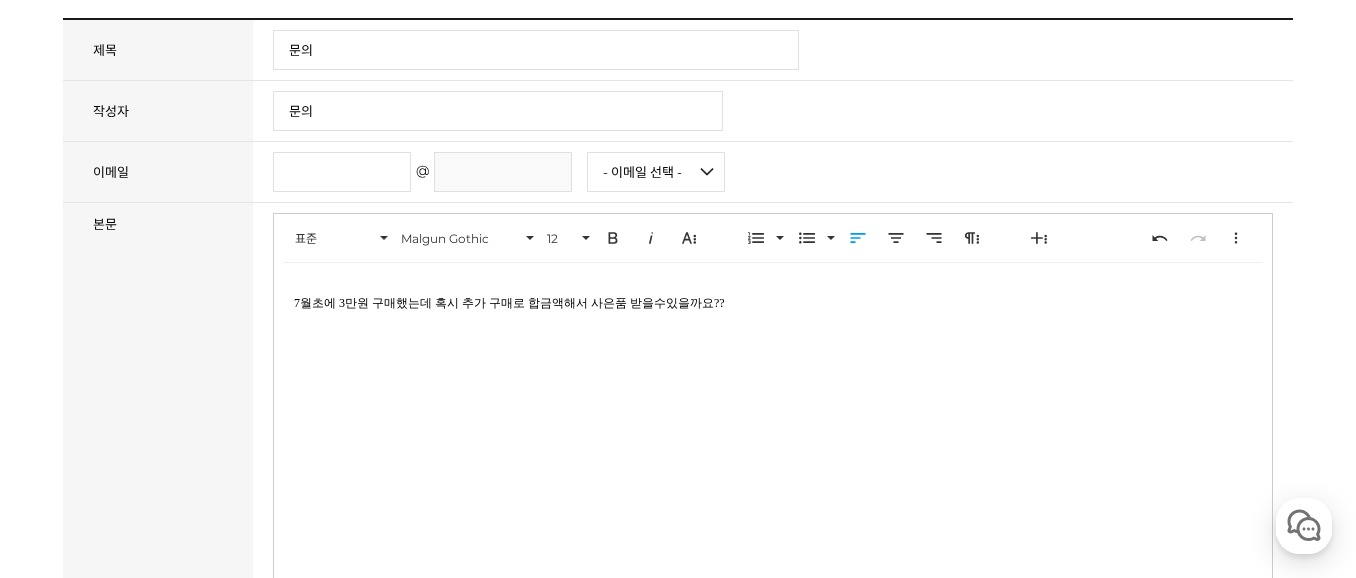 click on "7월초에 3만원 구매했는데 혹시 추가 구매로 합금액해서 사은품 받을수있을까요??" at bounding box center (773, 483) 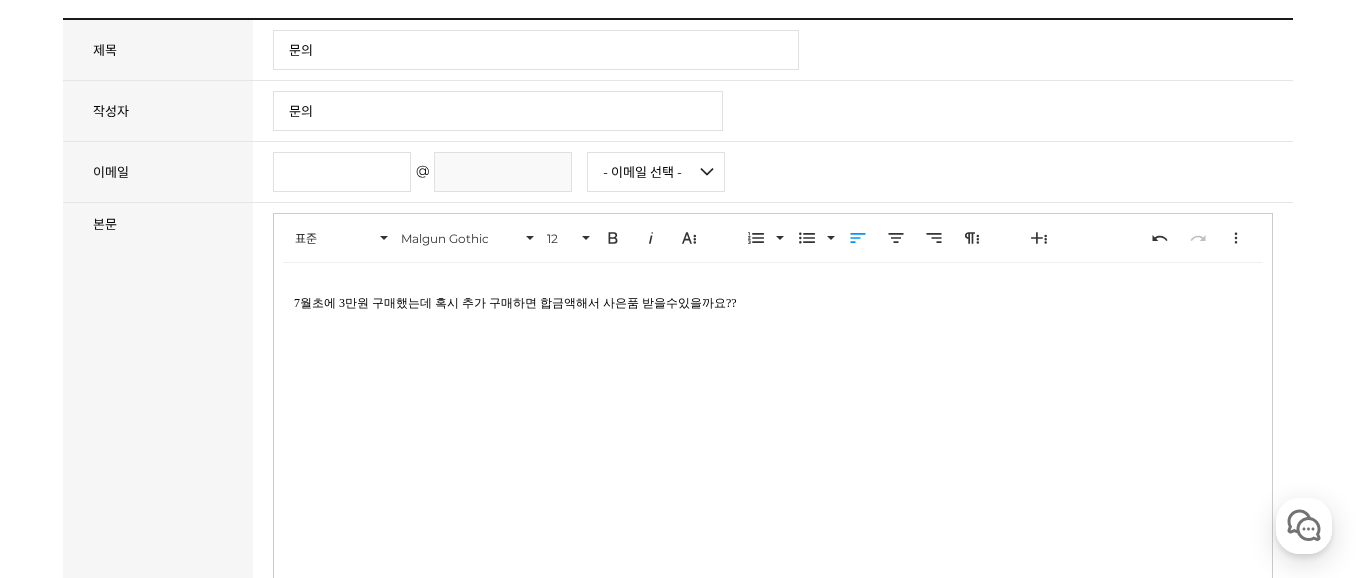 click on "7월초에 3만원 구매했는데 혹시 추가 구매하면 합금액해서 사은품 받을수있을까요??" at bounding box center (773, 303) 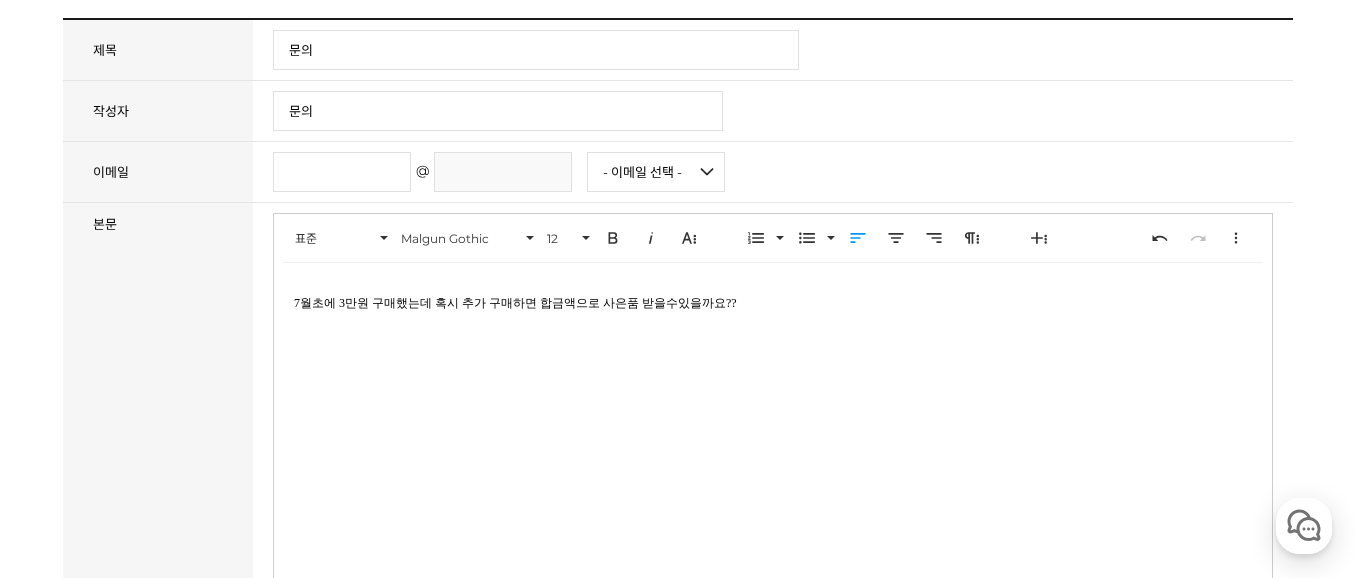 click on "7월초에 3만원 구매했는데 혹시 추가 구매하면 합금액으로 사은품 받을수있을까요??" at bounding box center (773, 303) 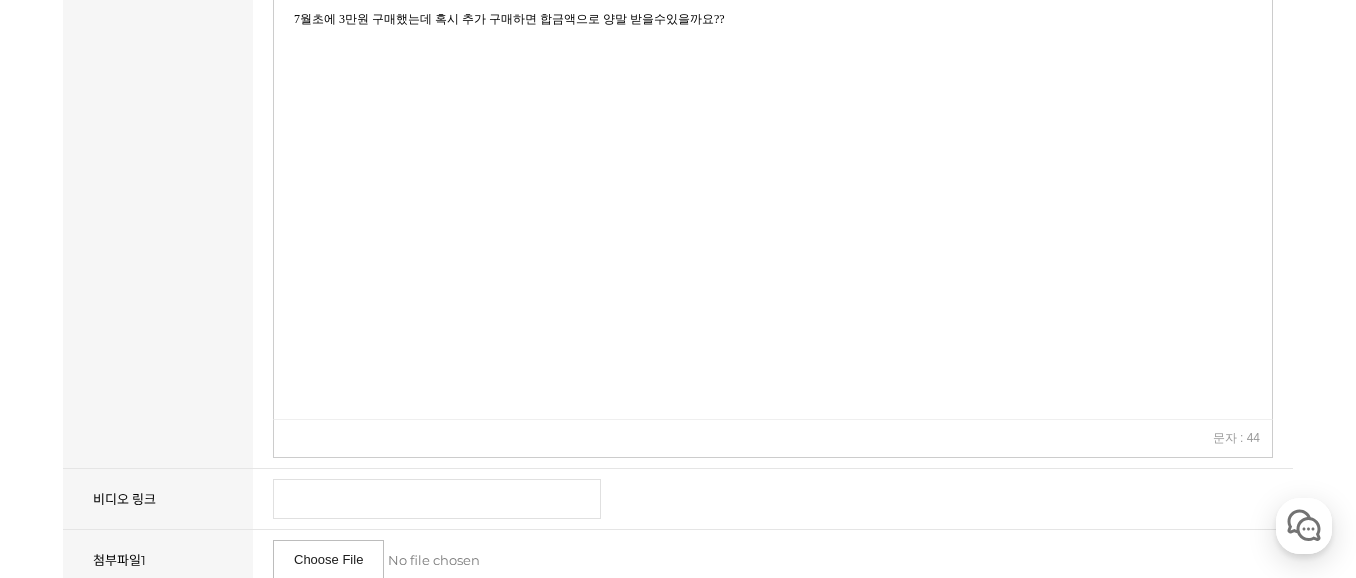 click on "문자 : 44" at bounding box center [773, 439] 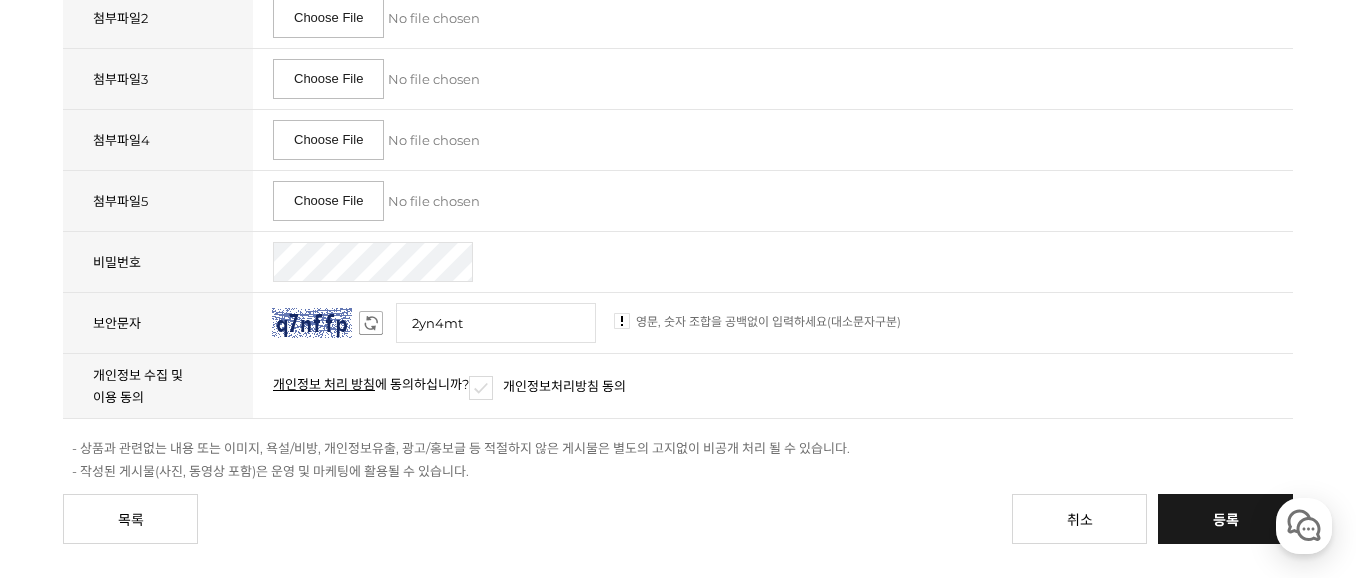 scroll, scrollTop: 1411, scrollLeft: 0, axis: vertical 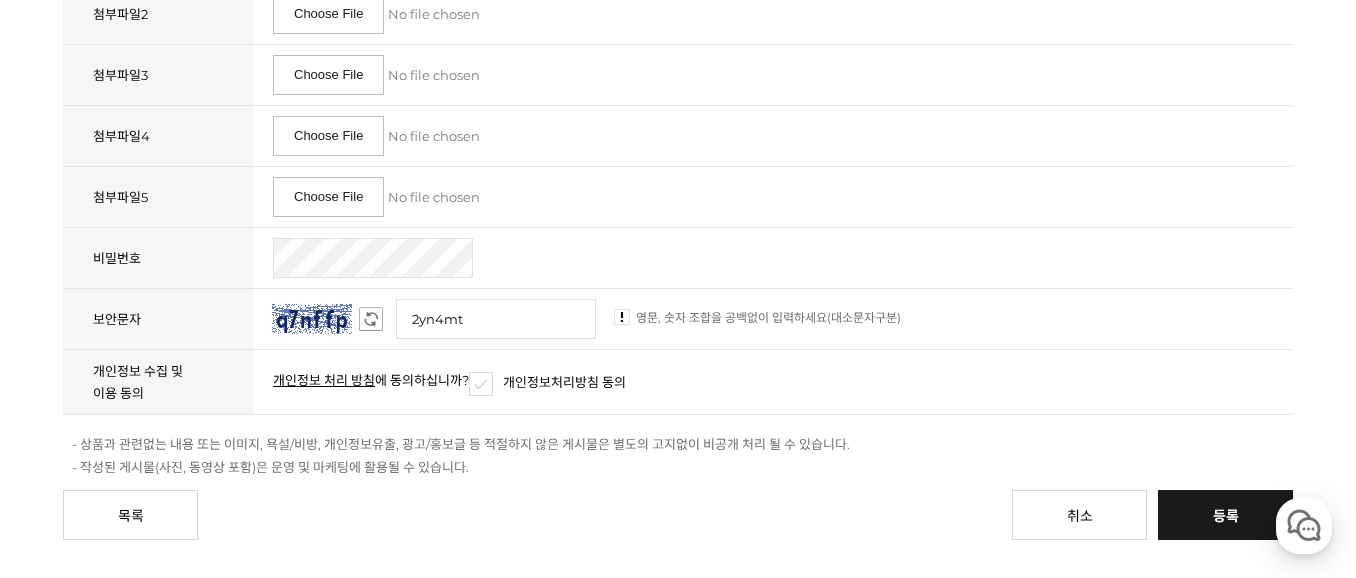 click on "등록" at bounding box center [1225, 515] 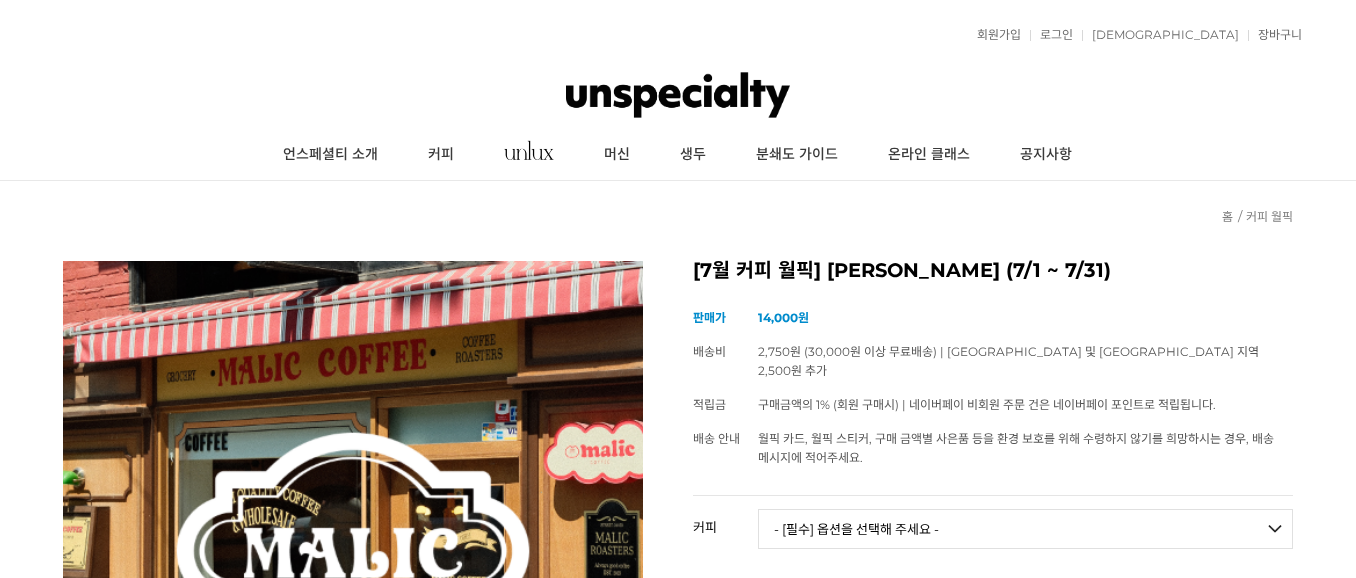 scroll, scrollTop: 168, scrollLeft: 0, axis: vertical 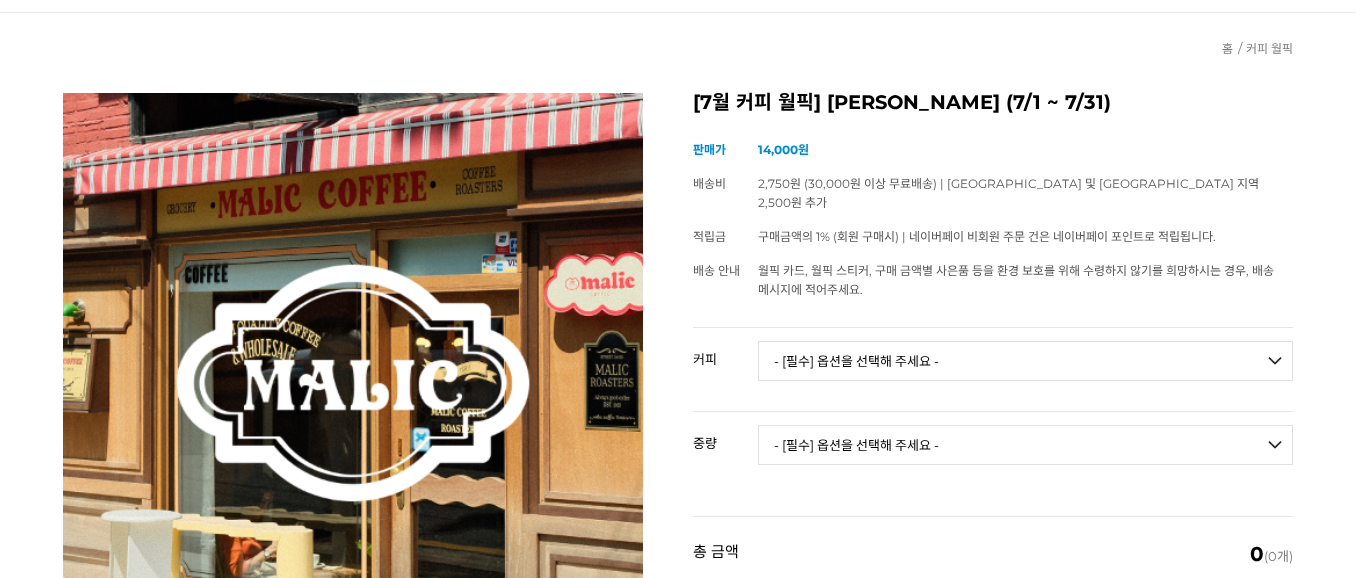 click on "- [필수] 옵션을 선택해 주세요 - ------------------- 언스페셜티 분쇄도 가이드 종이(주문 1개당 최대 1개 제공) [PERSON_NAME] (언스페셜티 블렌드) 애플 쥬스 (언스페셜티 블렌드) 허니 자몽 쥬스 (언스페셜티 블렌드) [기획상품] 2024 Best of Panama 3종 10g 레시피팩 프루티 블렌드 마일드 블렌드 모닝 블렌드 #1 탄자니아 아카시아 힐스 게이샤 AA 풀리 워시드 [품절] #2 콜롬비아 포파얀 슈가케인 디카페인 #3 에티오피아 알로 타미루 미리가 74158 워시드 #4 에티오피아 첼베사 워시드 디카페인 #5 케냐 뚱구리 AB 풀리 워시드 [품절] #6 에티오피아 버그 우 셀렉션 에얼룸 내추럴 (Lot2) [품절] #7 에티오피아 알로 타미루 무라고 74158 클래식 워시드 #8 케냐 은가라투아 AB 워시드 (Lot 159) [품절] [7.4 오픈] #9 온두라스 마리사벨 카바예로 파카마라 워시드 #24 [PERSON_NAME]" at bounding box center (1025, 361) 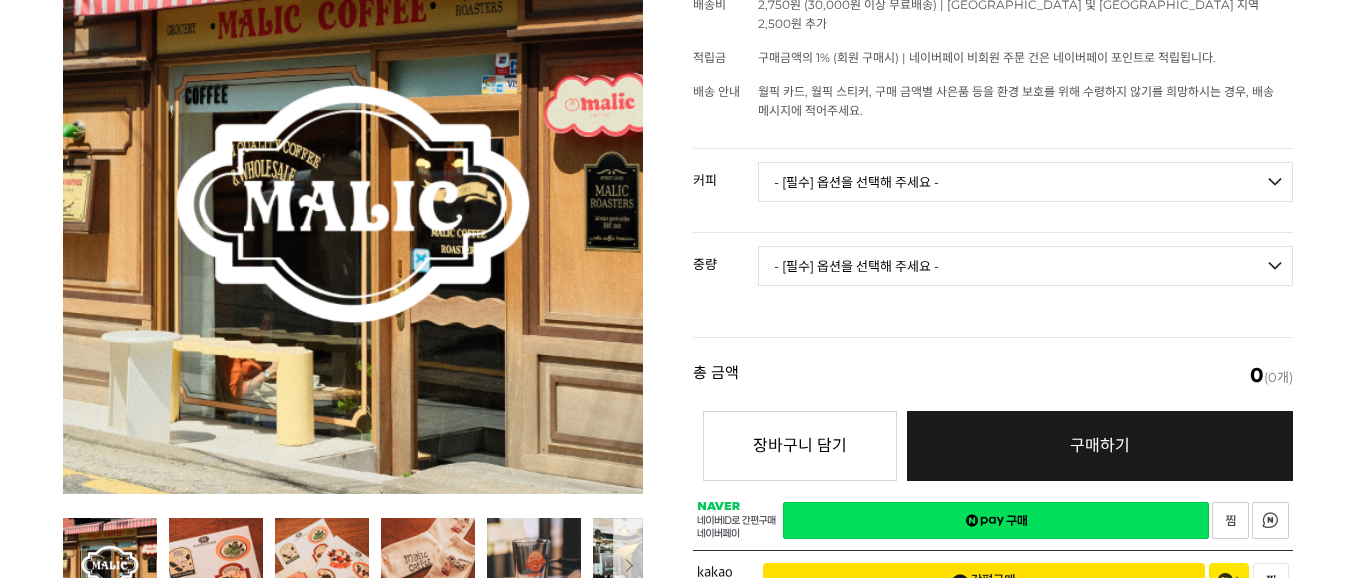 drag, startPoint x: 680, startPoint y: 287, endPoint x: 693, endPoint y: 289, distance: 13.152946 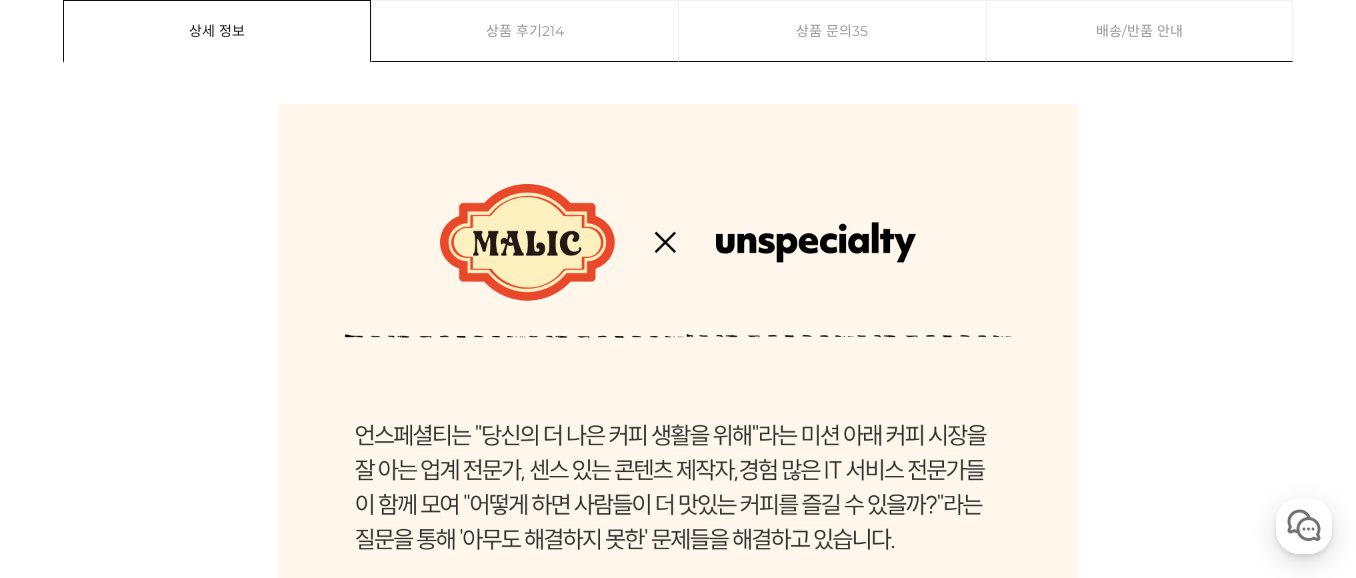 click on "상품 문의  35" at bounding box center [832, 31] 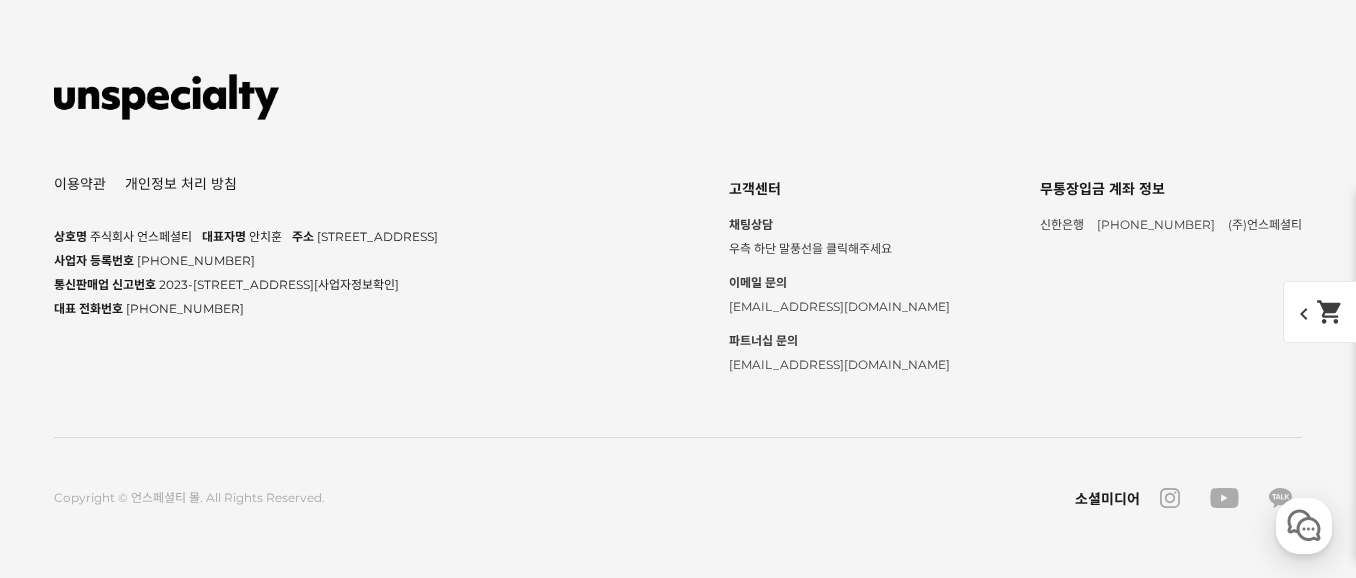 scroll, scrollTop: 14519, scrollLeft: 0, axis: vertical 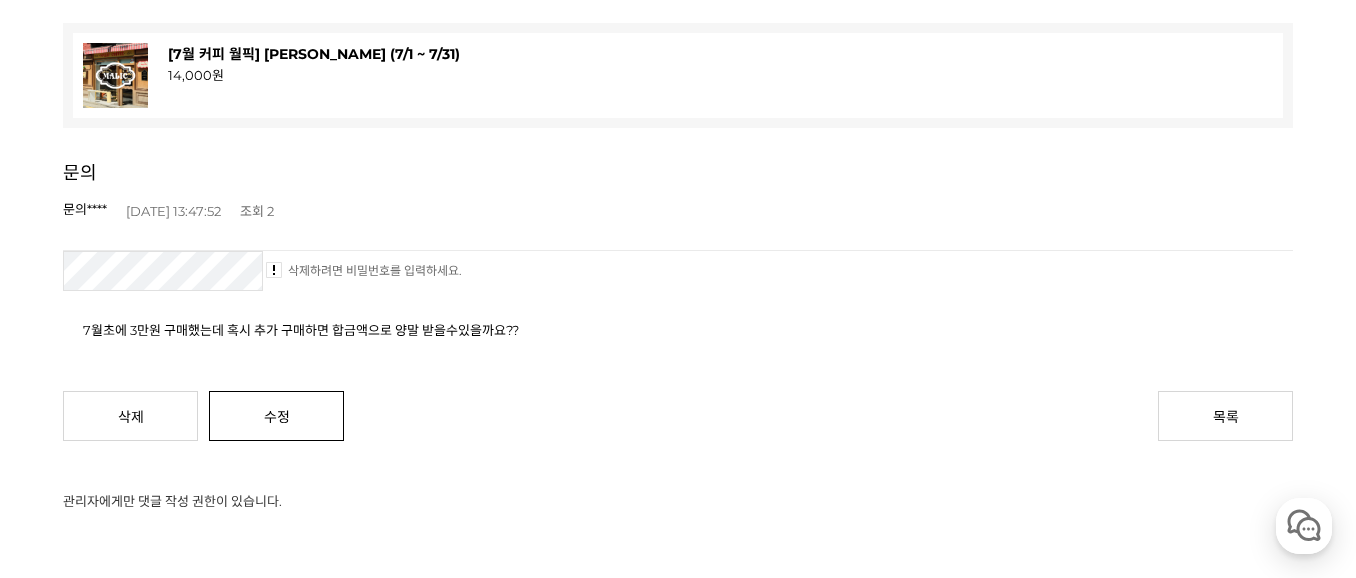 click on "수정" at bounding box center (276, 416) 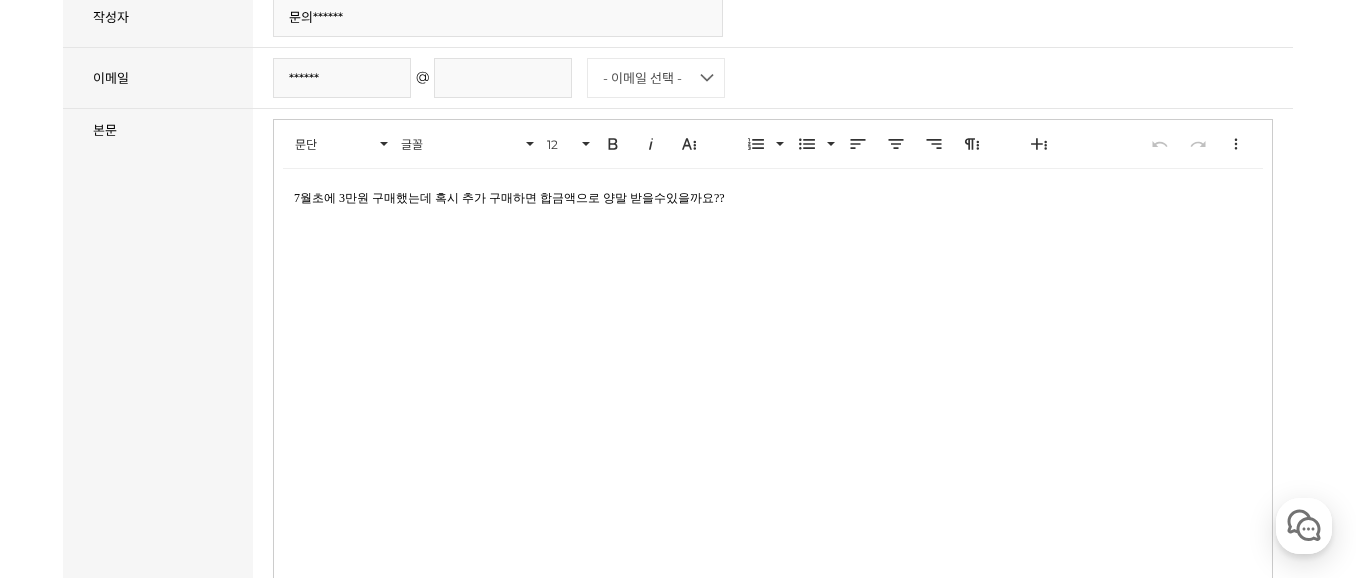 scroll, scrollTop: 607, scrollLeft: 0, axis: vertical 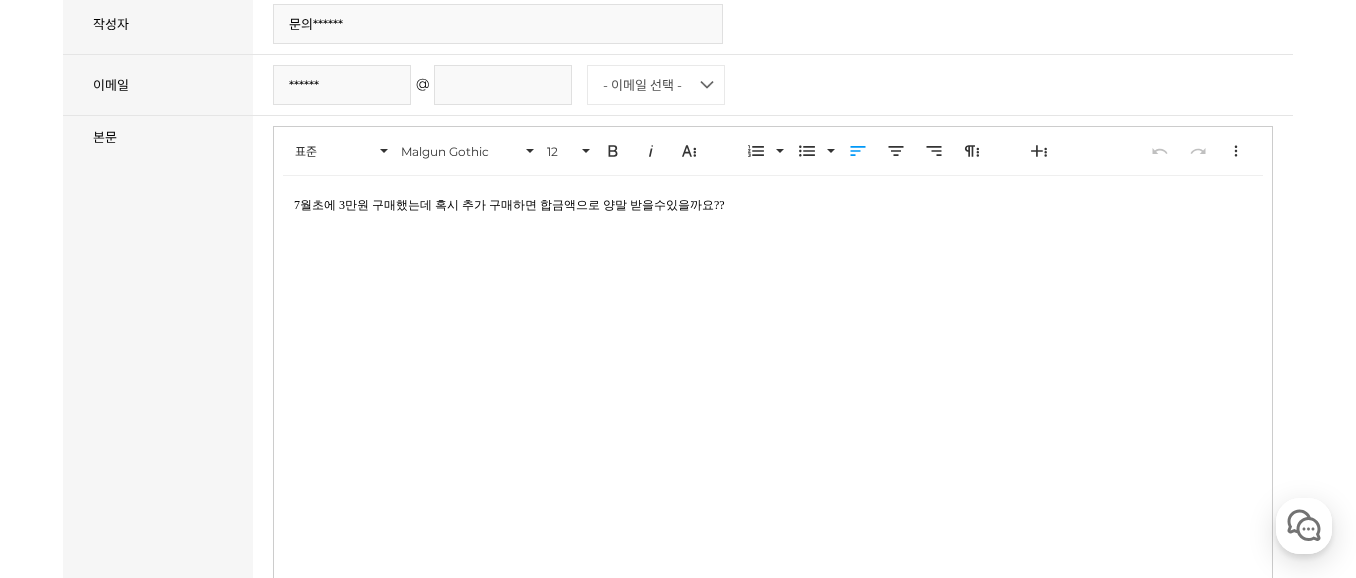 click on "7월초에 3만원 구매했는데 혹시 추가 구매하면 합금액으로 양말 받을수있을까요??" at bounding box center (773, 205) 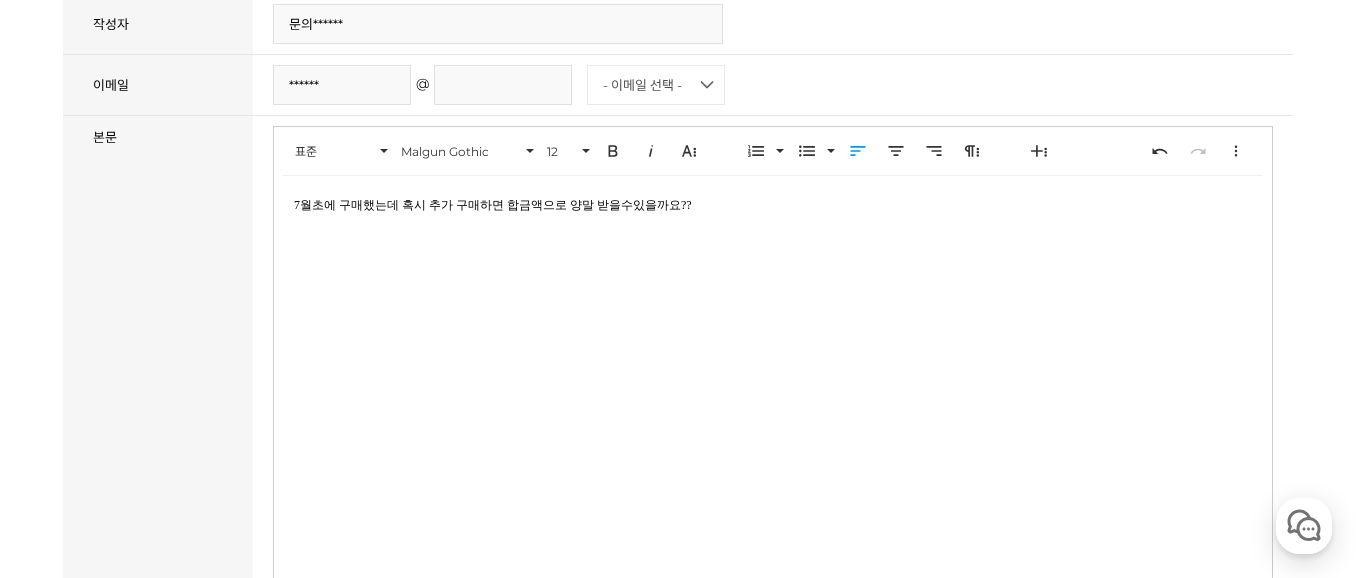 click on "7월초에 구매했는데 혹시 추가 구매하면 합금액으로 양말 받을수있을까요??" at bounding box center [773, 205] 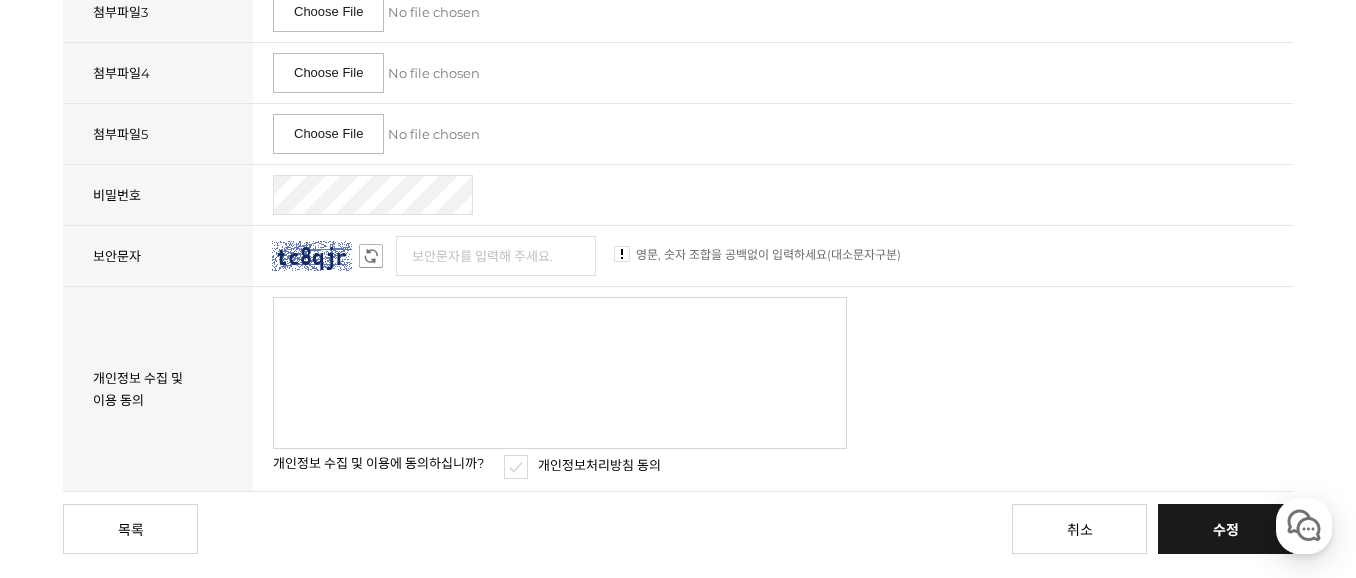 scroll, scrollTop: 1475, scrollLeft: 0, axis: vertical 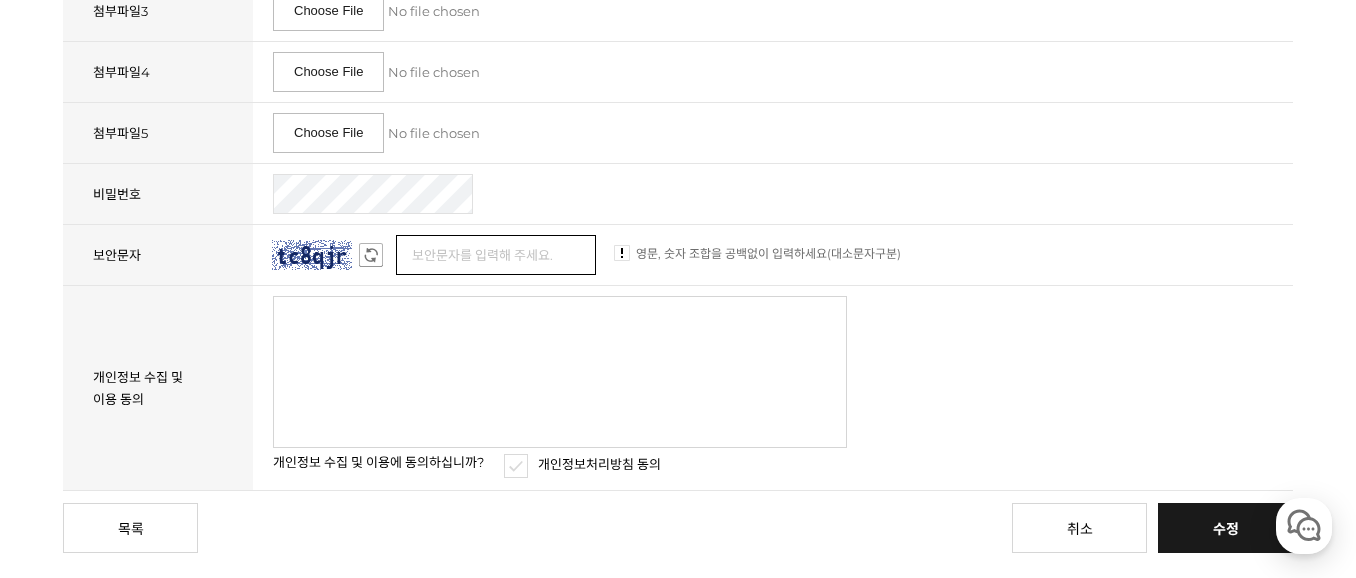 click at bounding box center (496, 255) 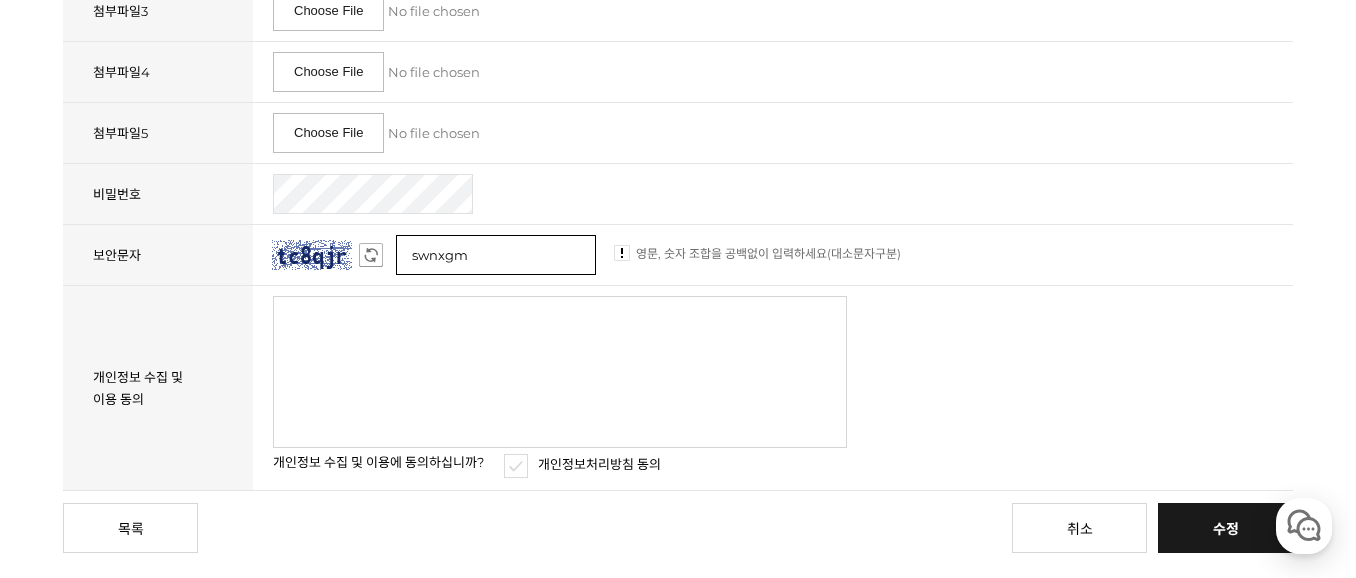 type on "swnxgm" 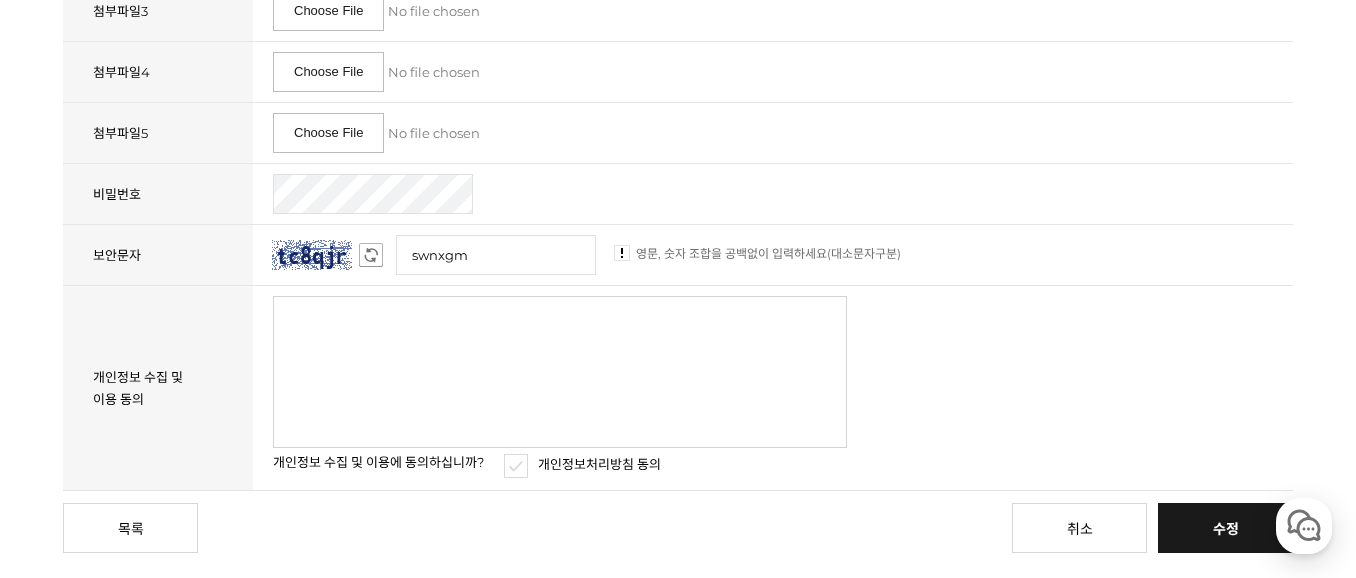 click on "개인정보 수집 및 이용에 동의하십니까? 개인정보처리방침 동의" at bounding box center [773, 464] 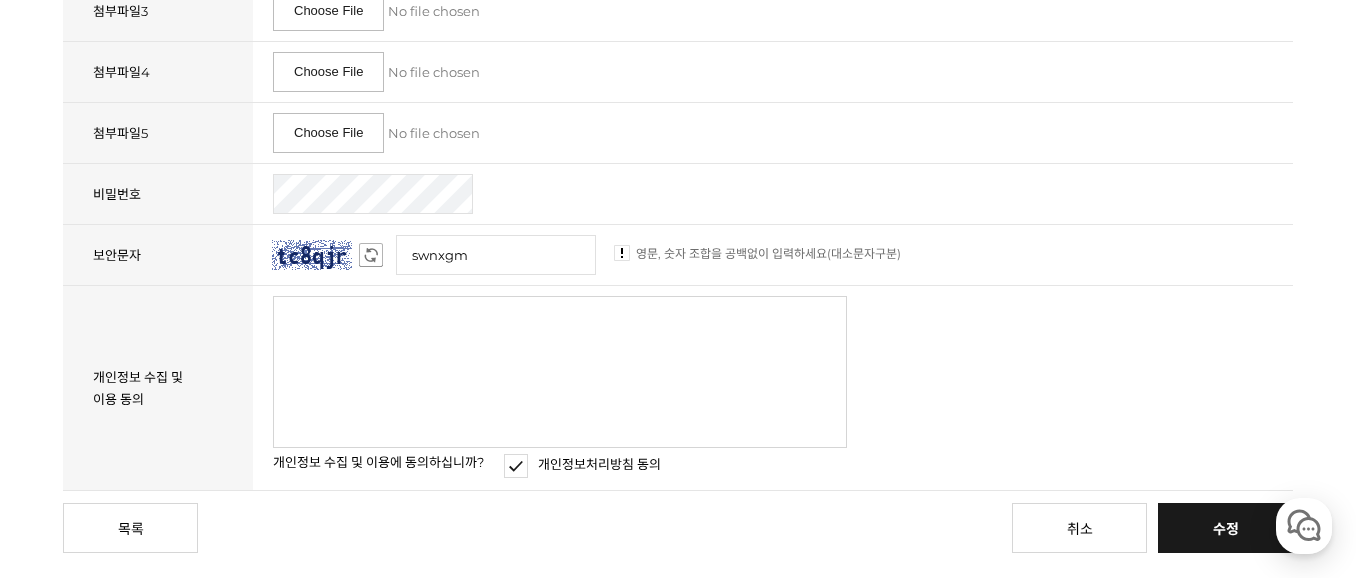 click on "수정" at bounding box center [1225, 528] 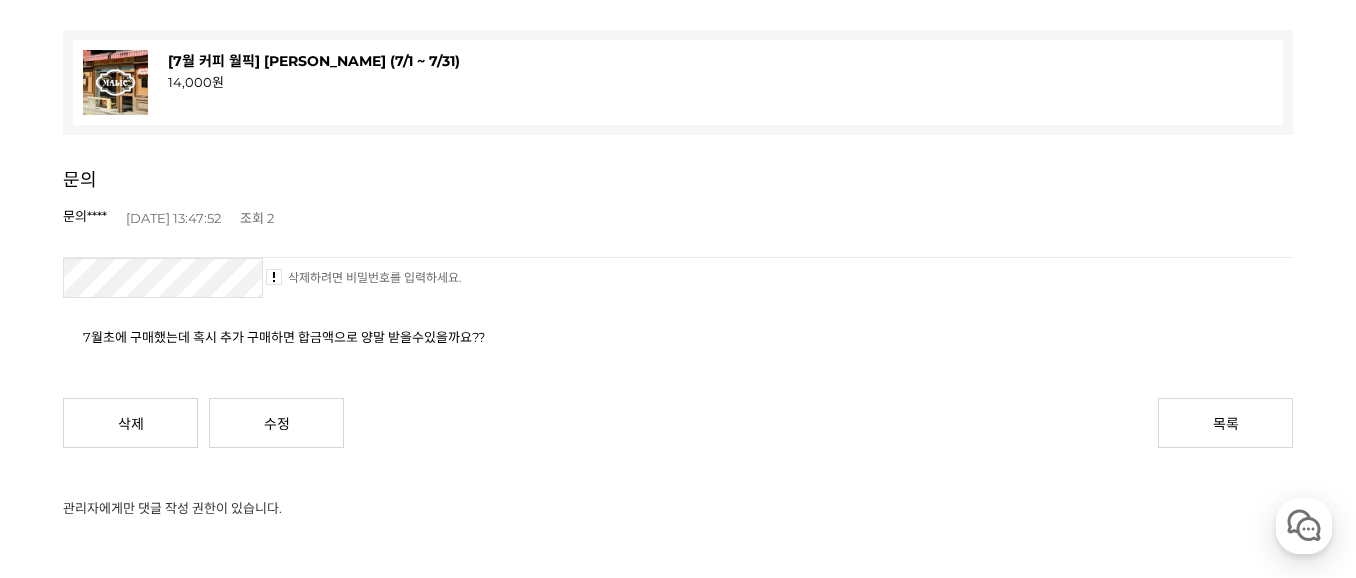 scroll, scrollTop: 347, scrollLeft: 0, axis: vertical 